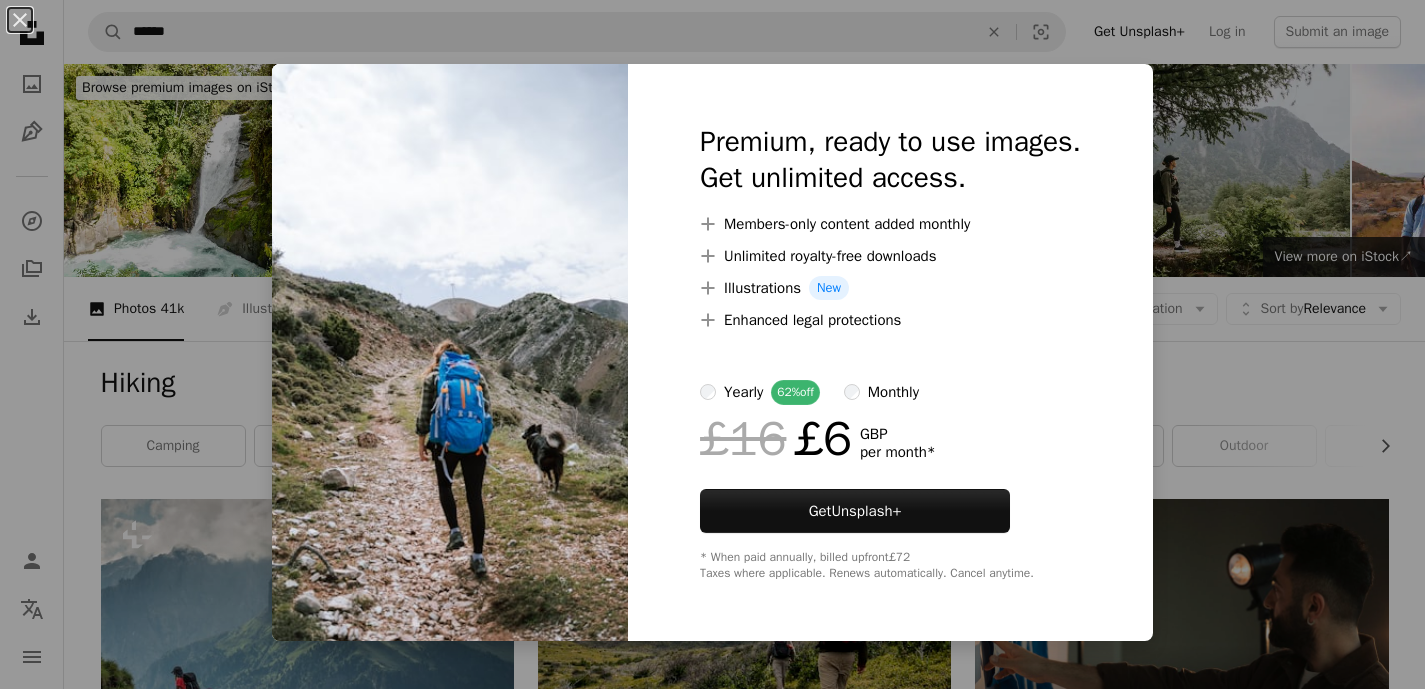 scroll, scrollTop: 2293, scrollLeft: 0, axis: vertical 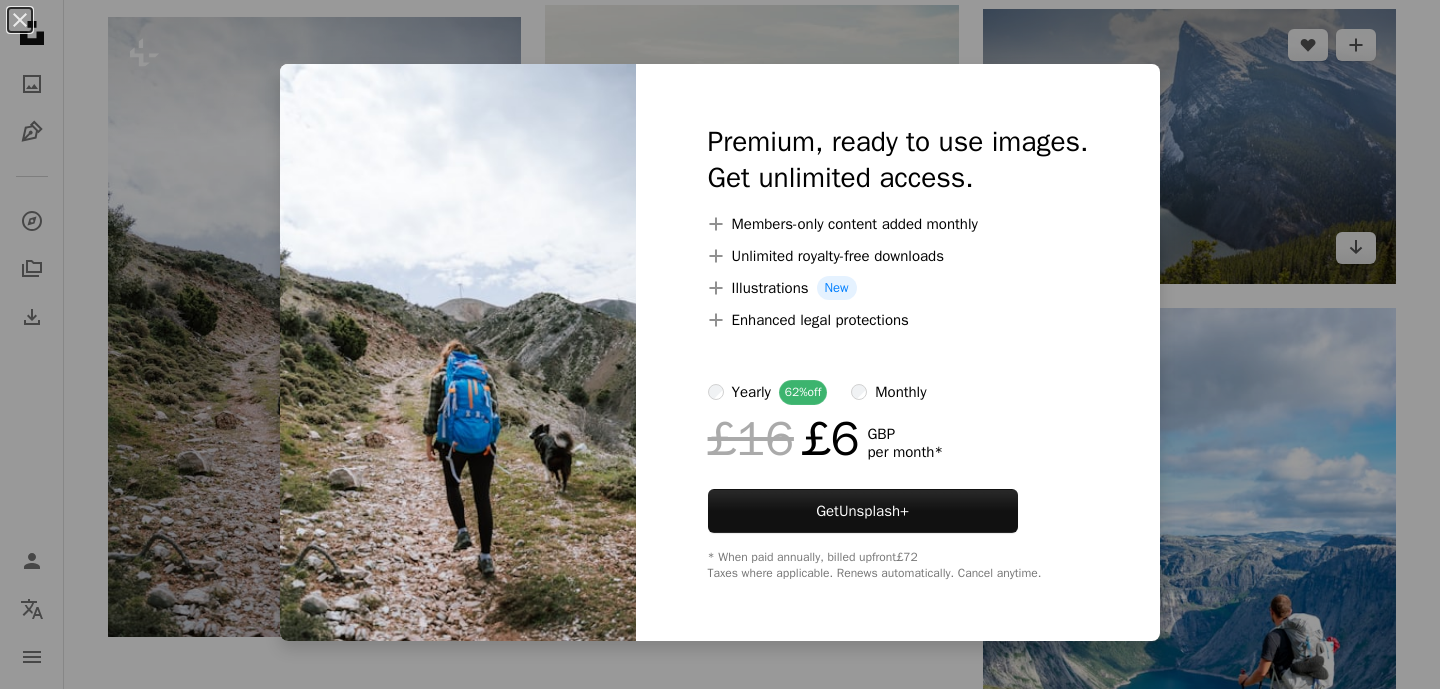 click on "An X shape Premium, ready to use images. Get unlimited access. A plus sign Members-only content added monthly A plus sign Unlimited royalty-free downloads A plus sign Illustrations  New A plus sign Enhanced legal protections yearly 62%  off monthly £16   £6 GBP per month * Get  Unsplash+ * When paid annually, billed upfront  £72 Taxes where applicable. Renews automatically. Cancel anytime." at bounding box center [720, 344] 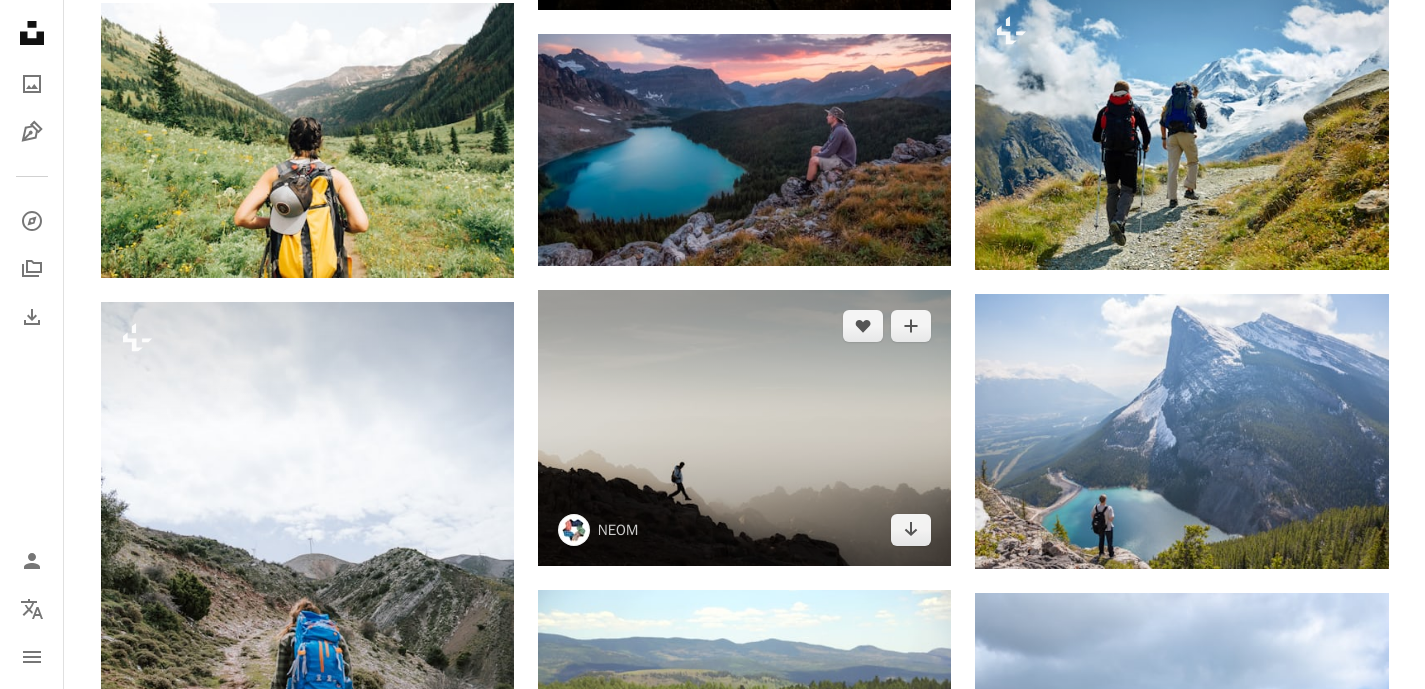 scroll, scrollTop: 2004, scrollLeft: 0, axis: vertical 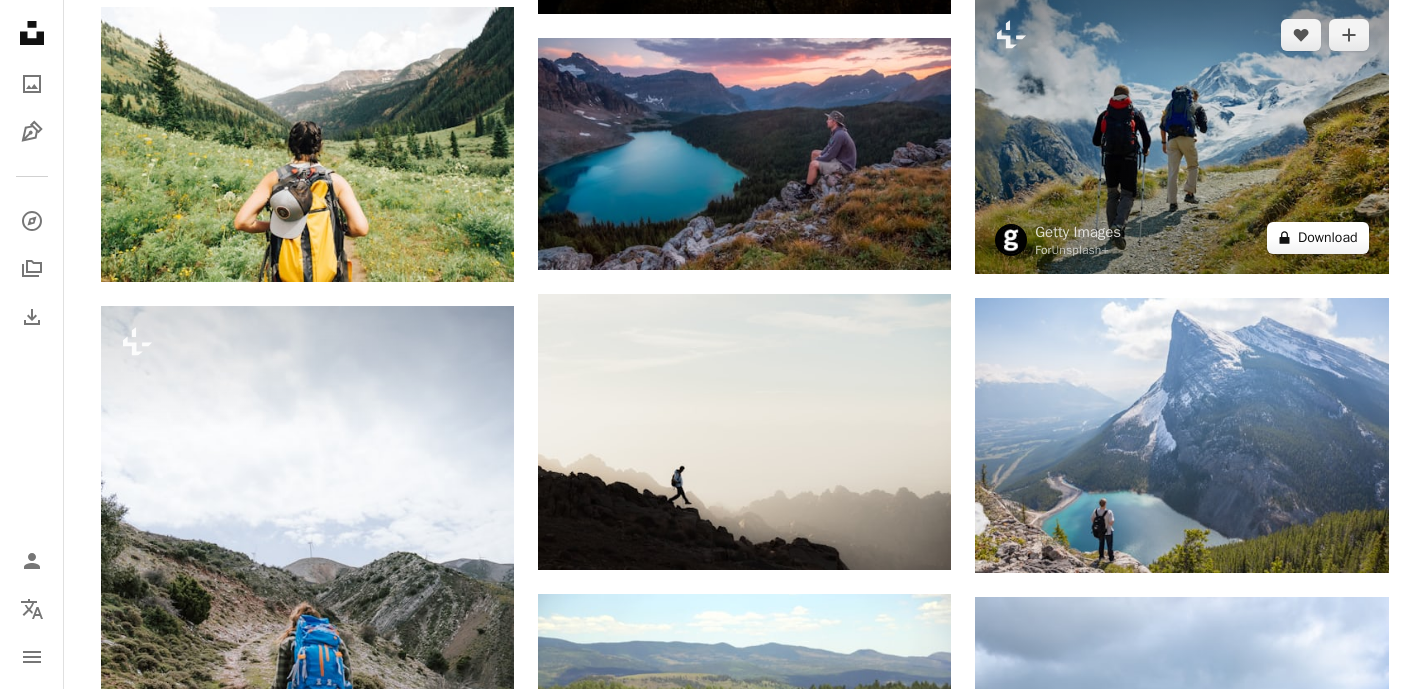 click on "A lock Download" at bounding box center [1318, 238] 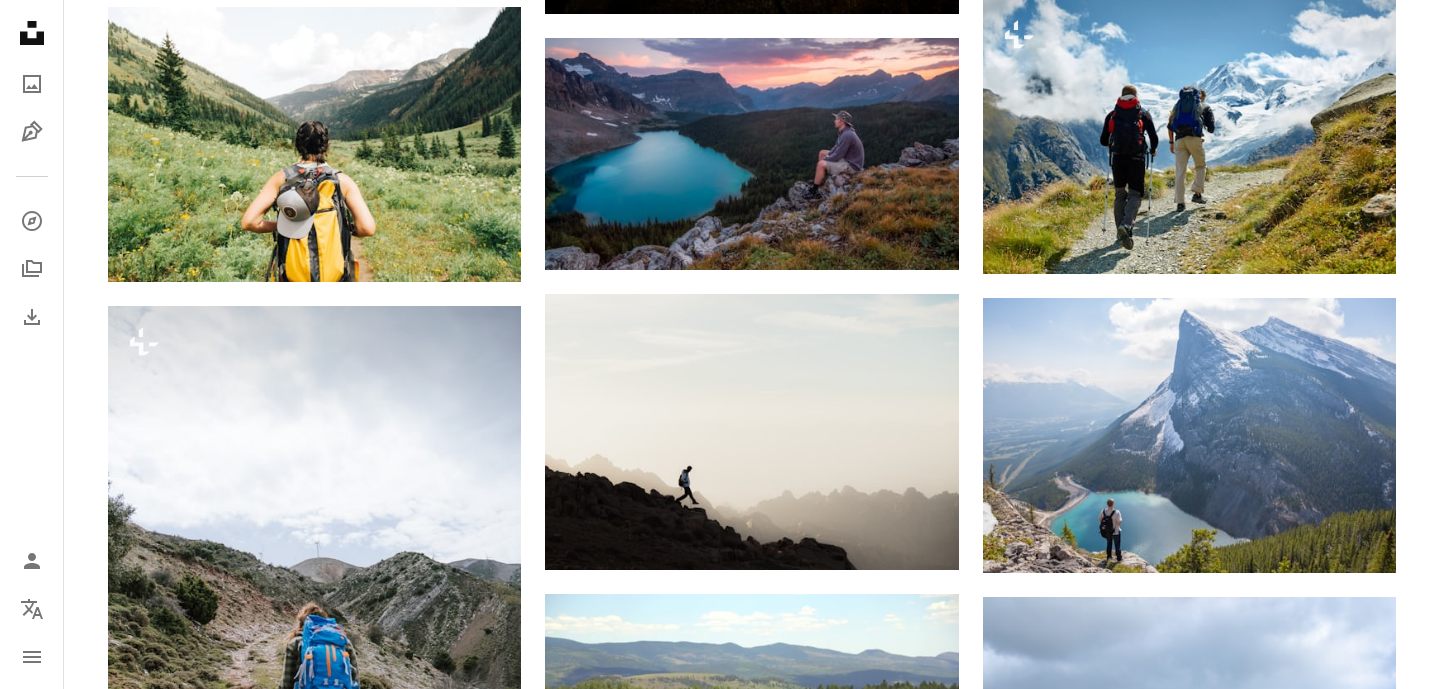 click on "An X shape Premium, ready to use images. Get unlimited access. A plus sign Members-only content added monthly A plus sign Unlimited royalty-free downloads A plus sign Illustrations  New A plus sign Enhanced legal protections yearly 62%  off monthly £16   £6 GBP per month * Get  Unsplash+ * When paid annually, billed upfront  £72 Taxes where applicable. Renews automatically. Cancel anytime." at bounding box center [720, 2778] 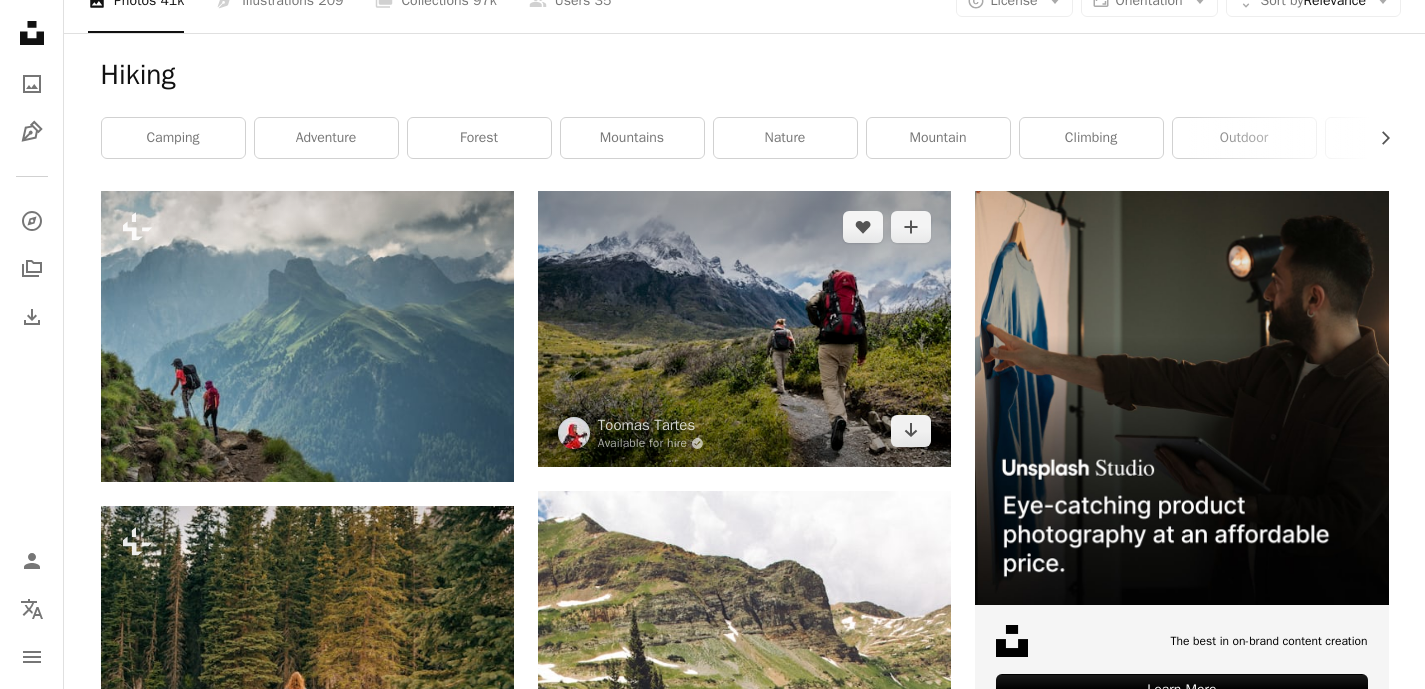 scroll, scrollTop: 319, scrollLeft: 0, axis: vertical 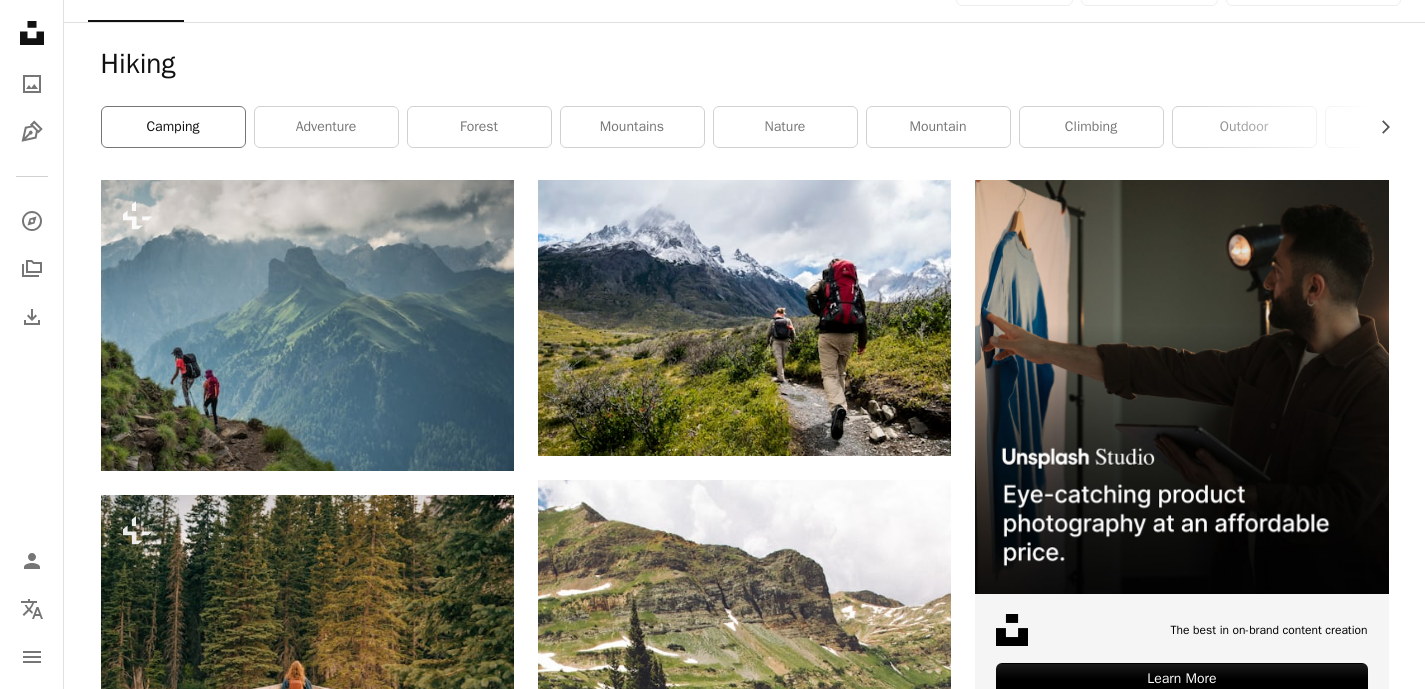 click on "camping" at bounding box center (173, 127) 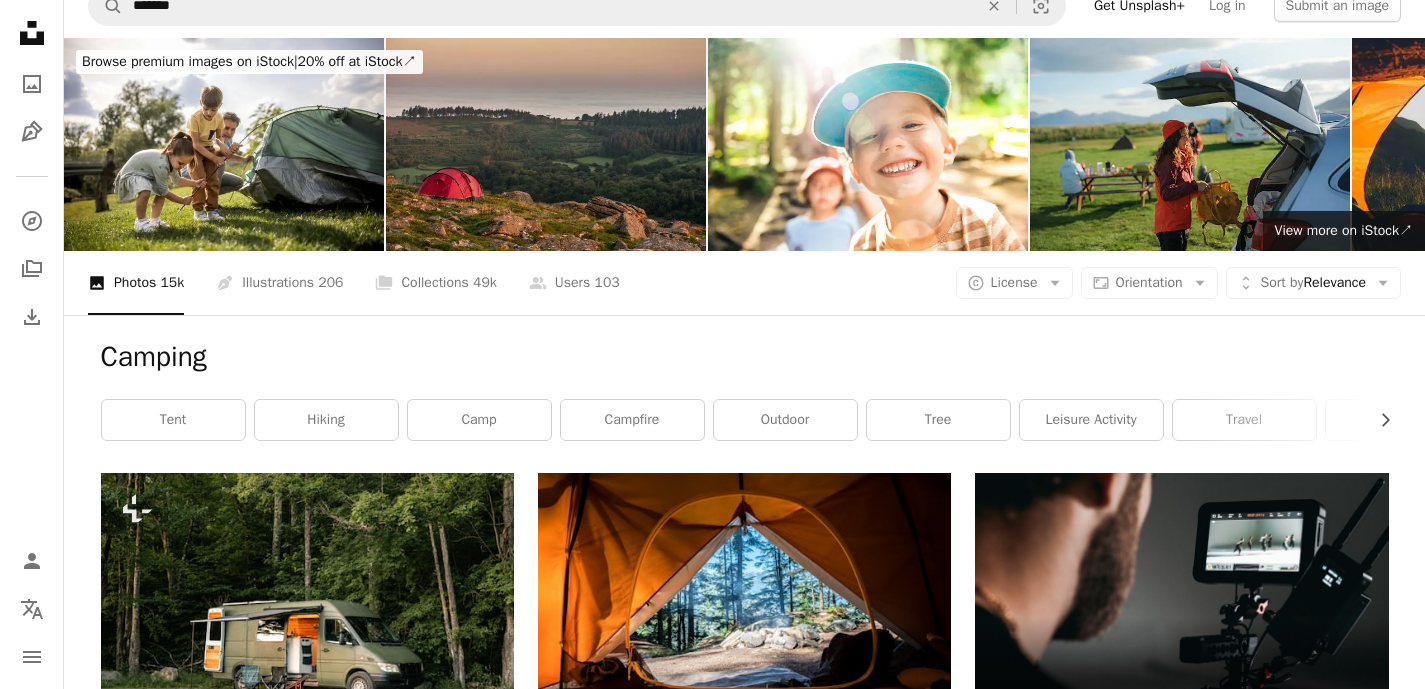 scroll, scrollTop: 0, scrollLeft: 0, axis: both 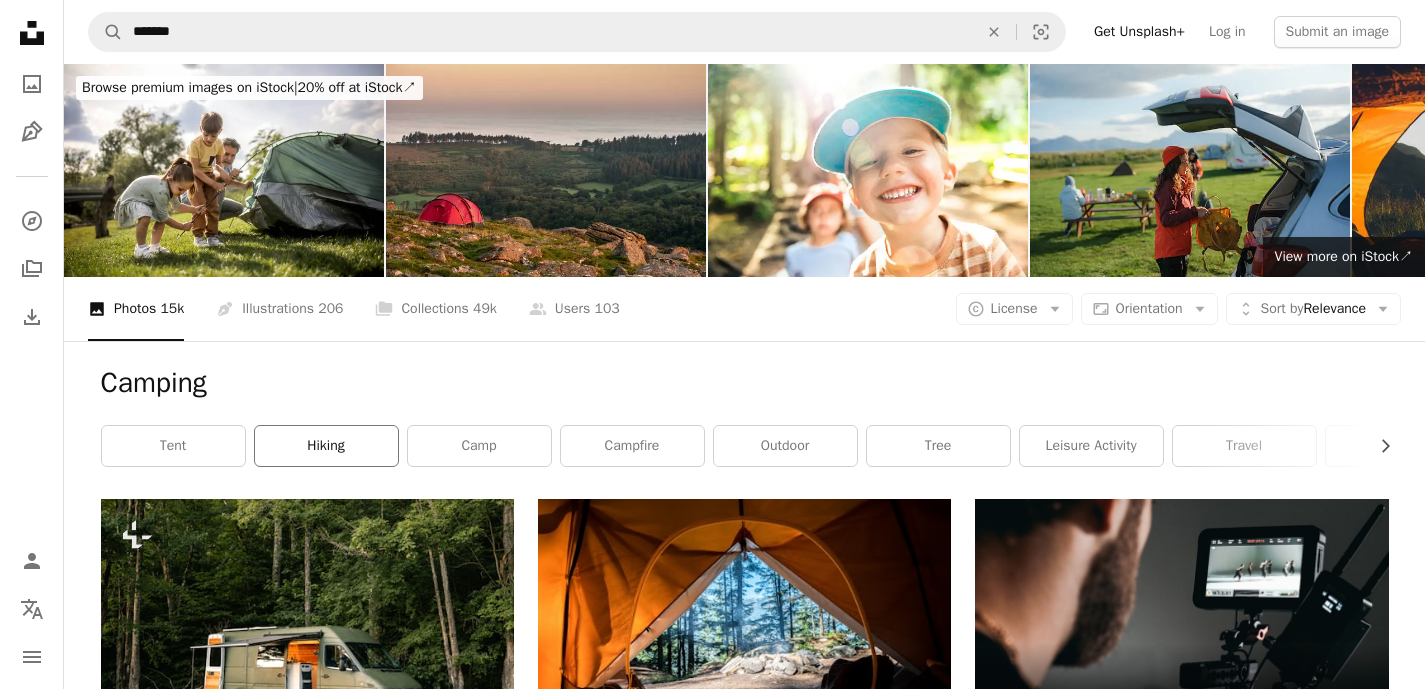 click on "hiking" at bounding box center [326, 446] 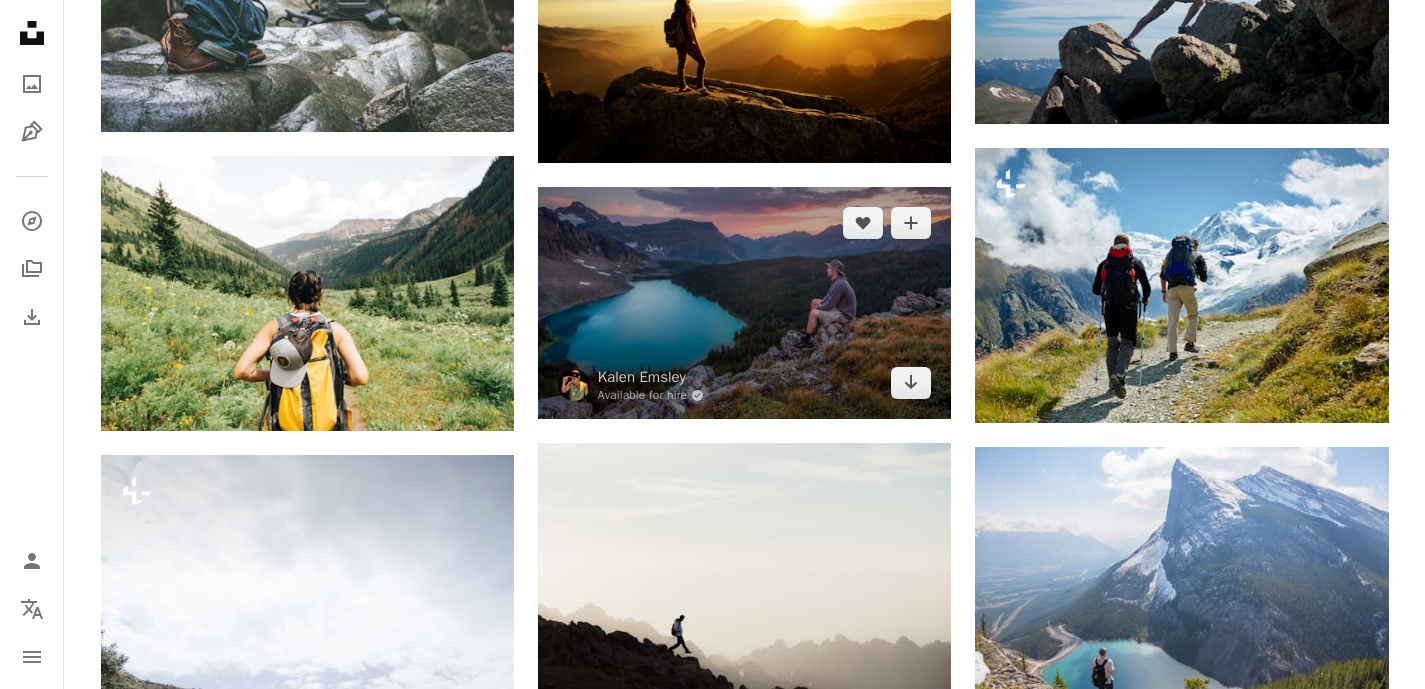 scroll, scrollTop: 1979, scrollLeft: 0, axis: vertical 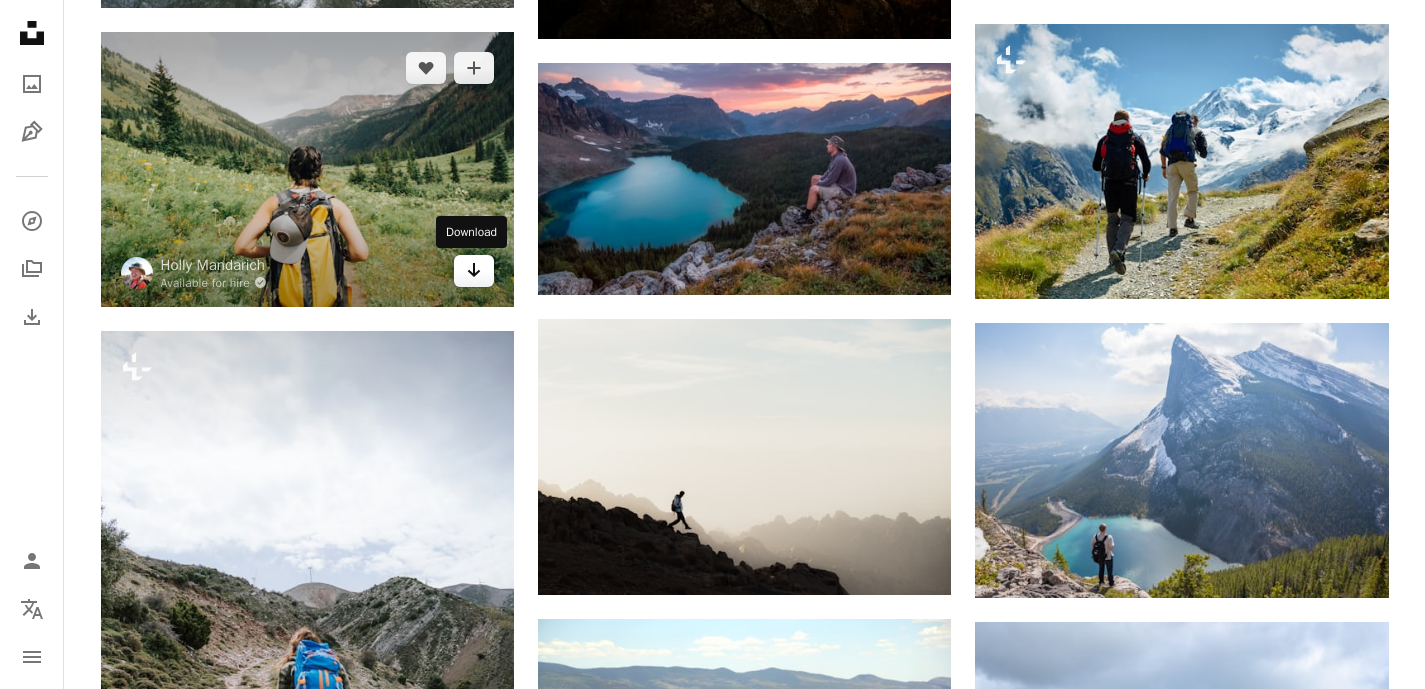 click on "Arrow pointing down" 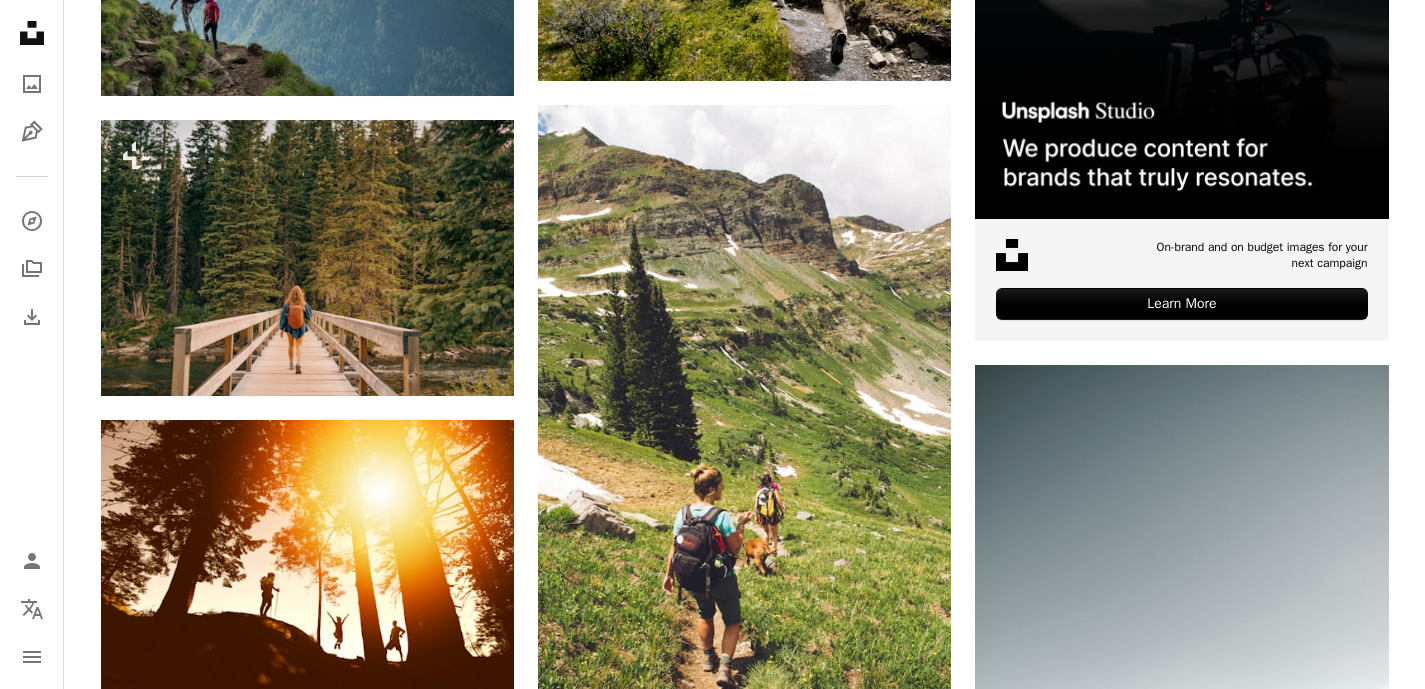 scroll, scrollTop: 0, scrollLeft: 0, axis: both 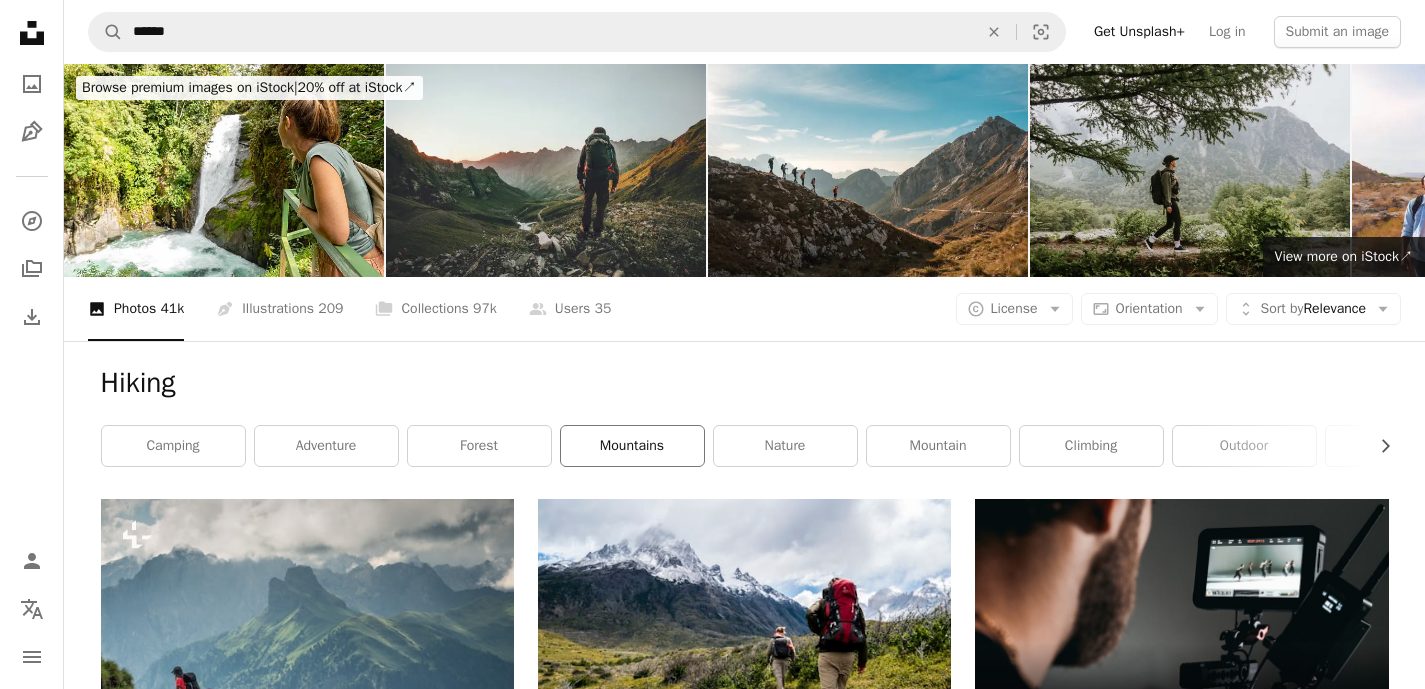 click on "mountains" at bounding box center (632, 446) 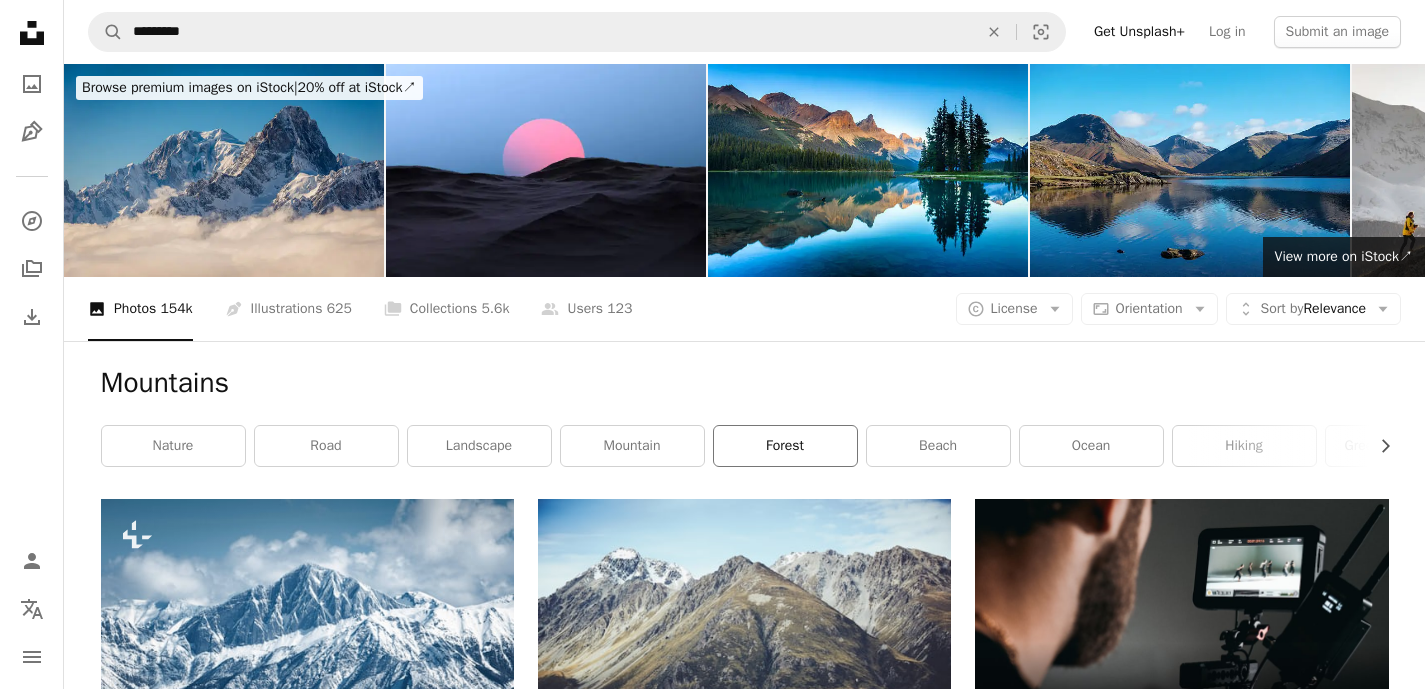 click on "forest" at bounding box center [785, 446] 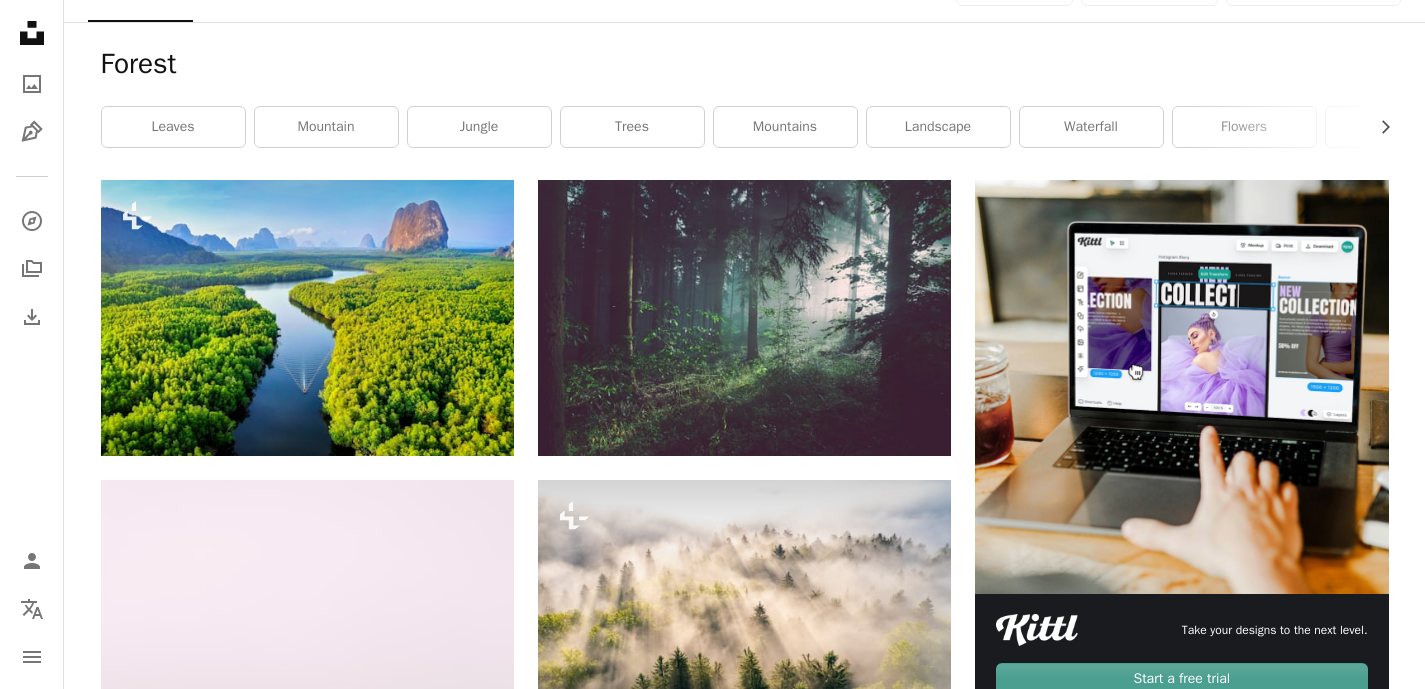 scroll, scrollTop: 318, scrollLeft: 0, axis: vertical 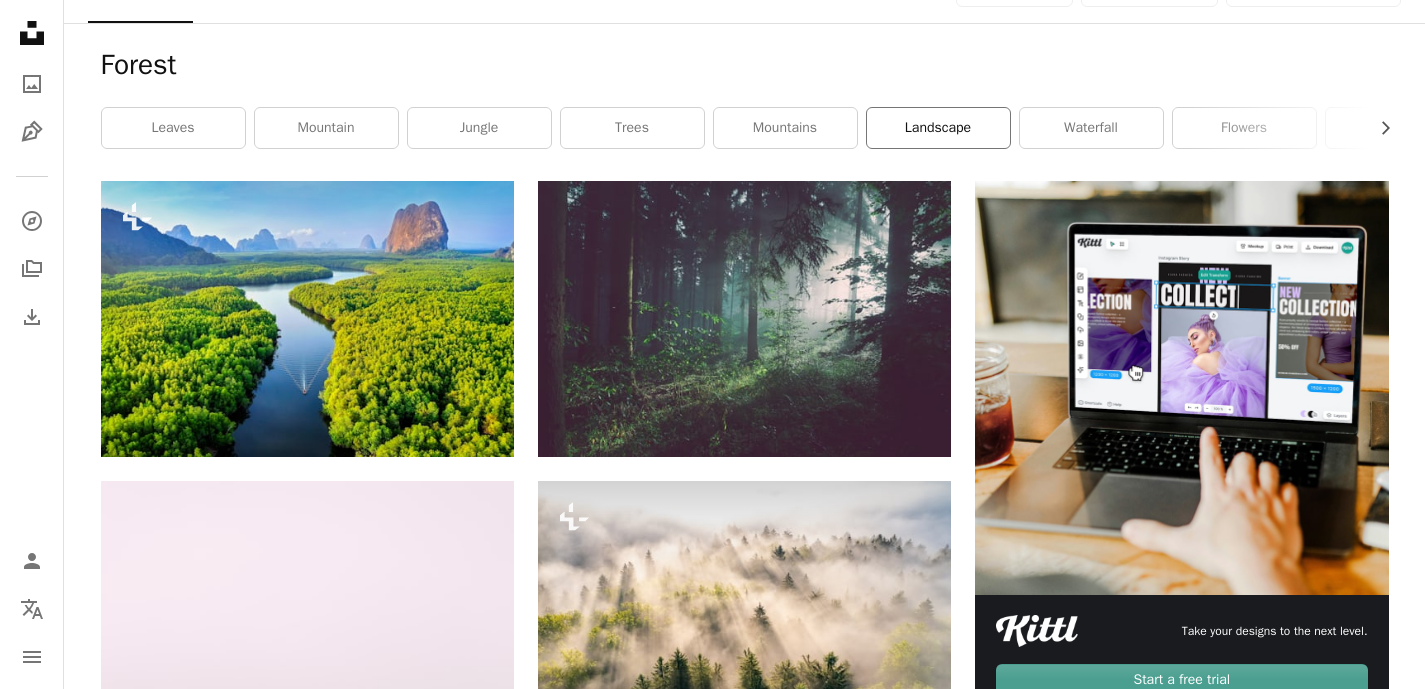 click on "landscape" at bounding box center [938, 128] 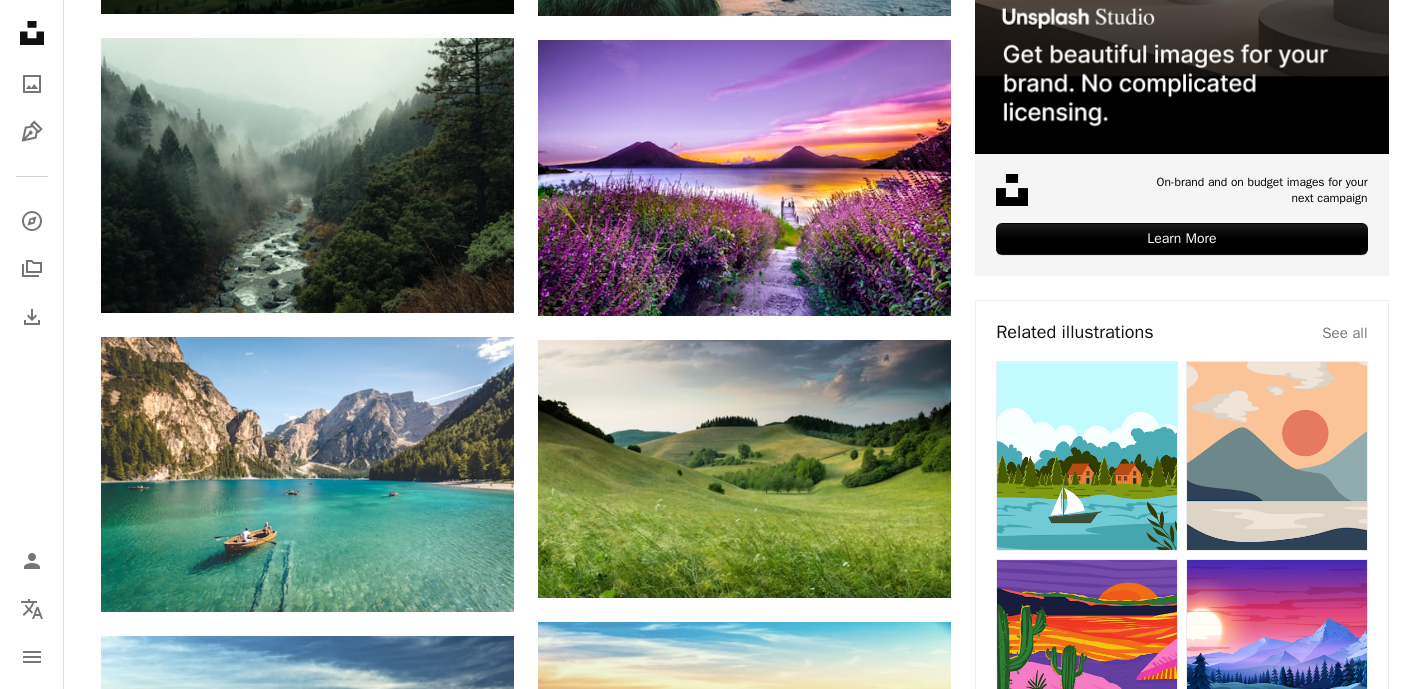 scroll, scrollTop: 0, scrollLeft: 0, axis: both 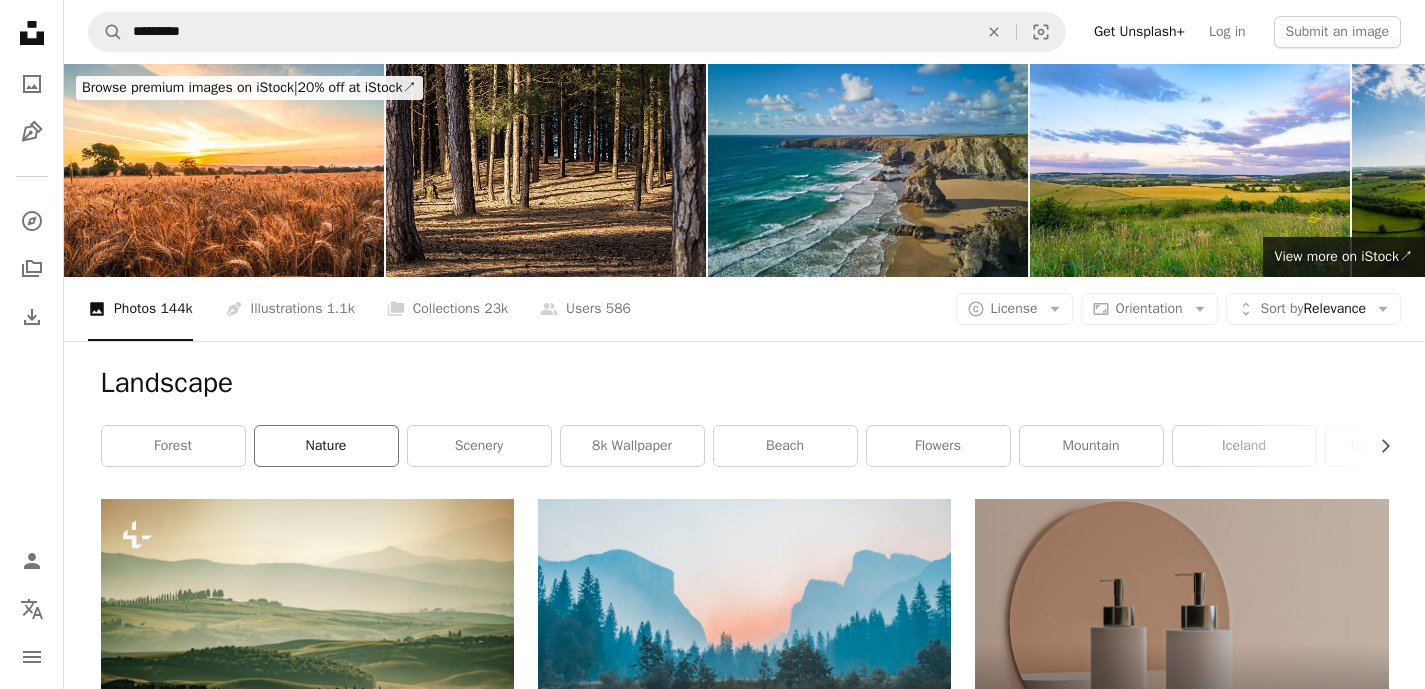 click on "nature" at bounding box center [326, 446] 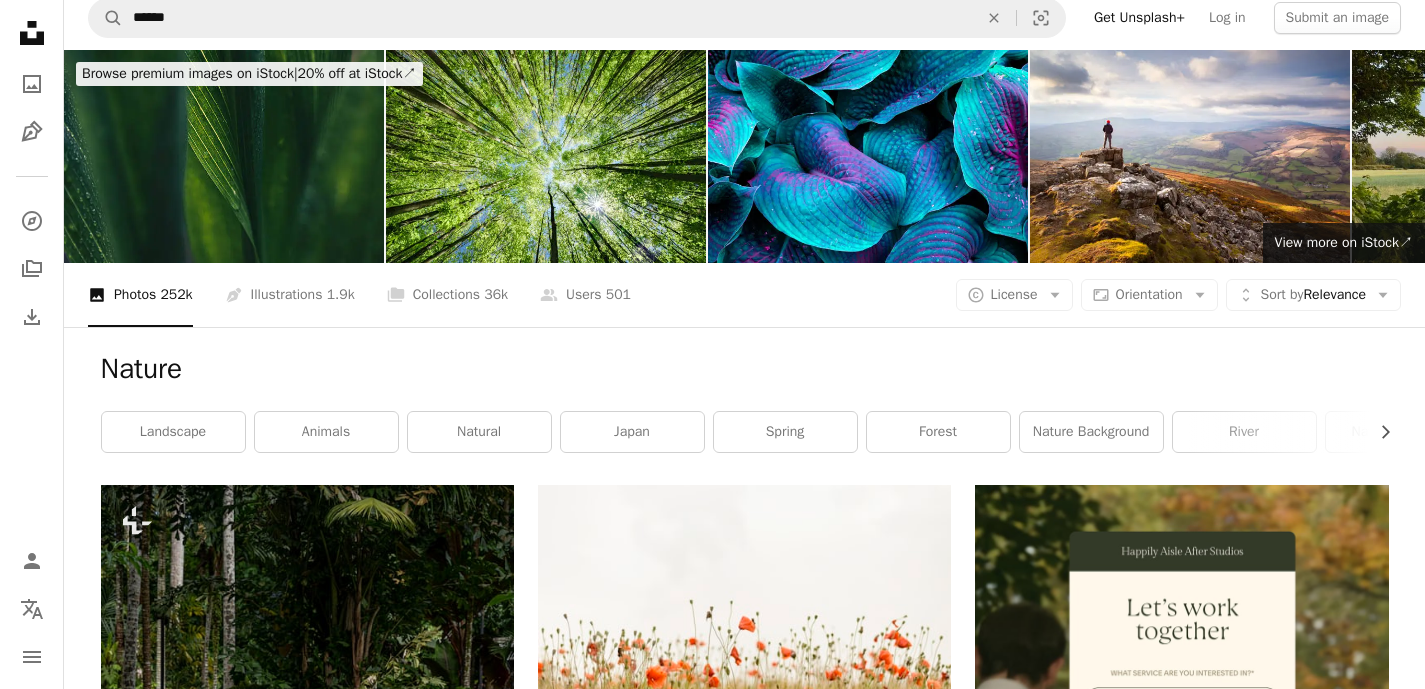 scroll, scrollTop: 0, scrollLeft: 0, axis: both 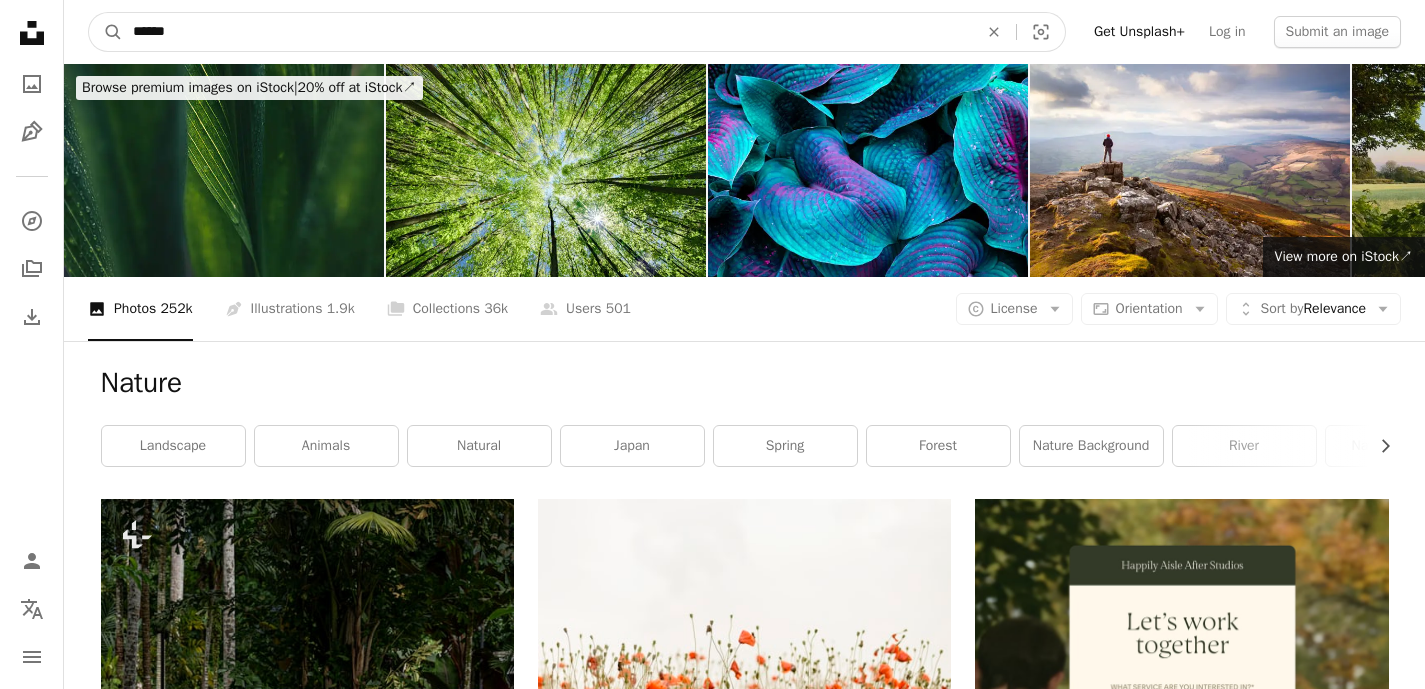 click on "******" at bounding box center [547, 32] 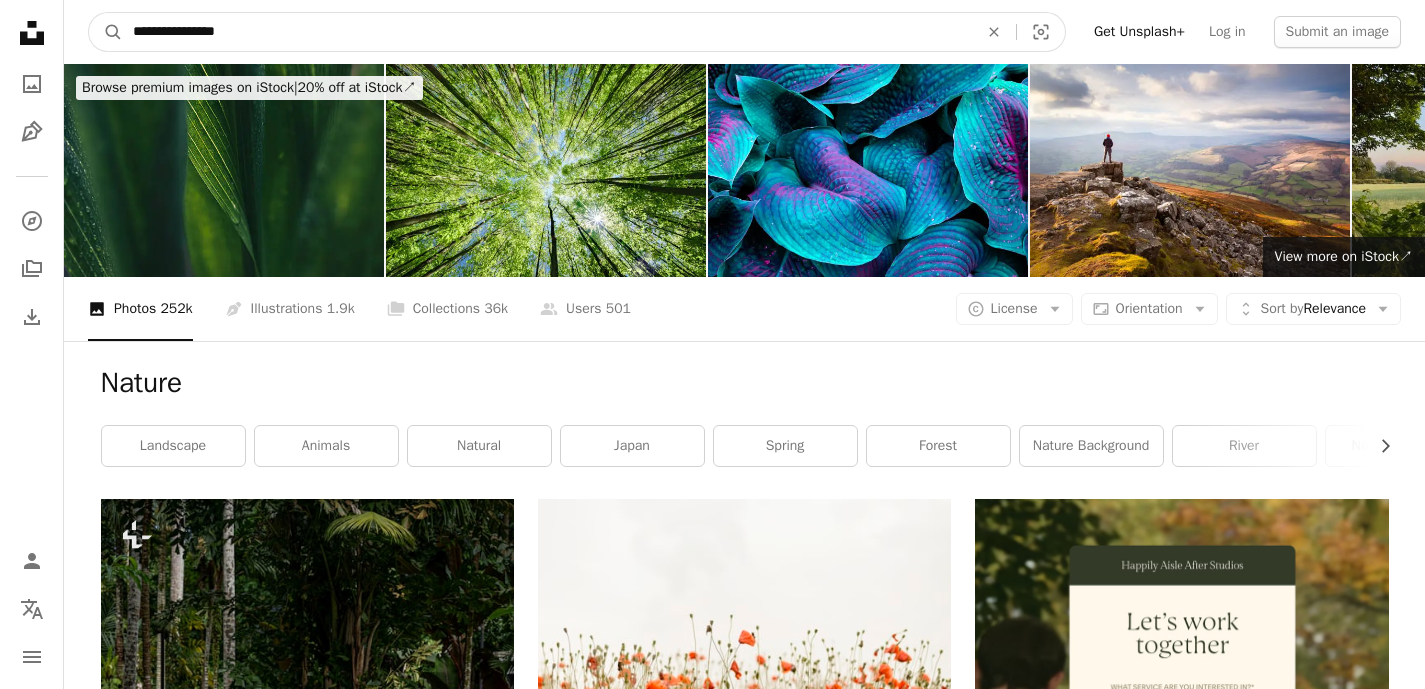 type on "**********" 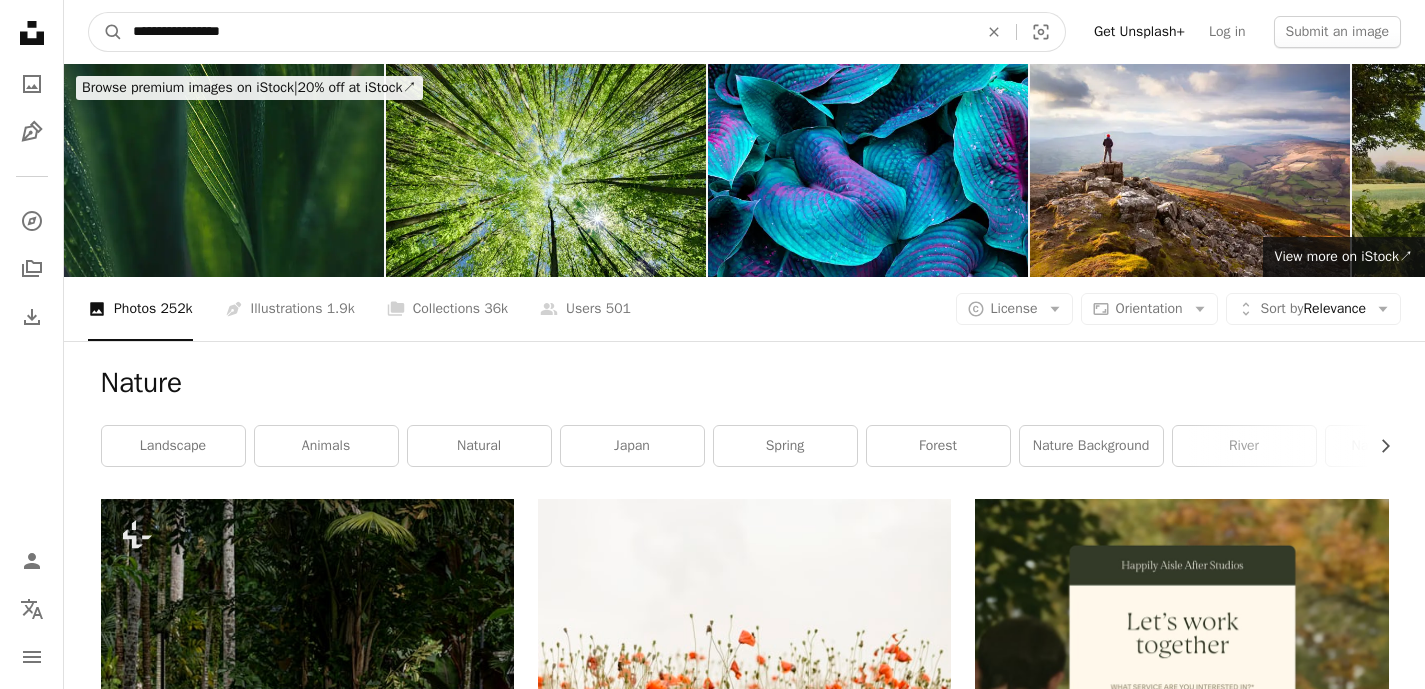 click on "A magnifying glass" at bounding box center (106, 32) 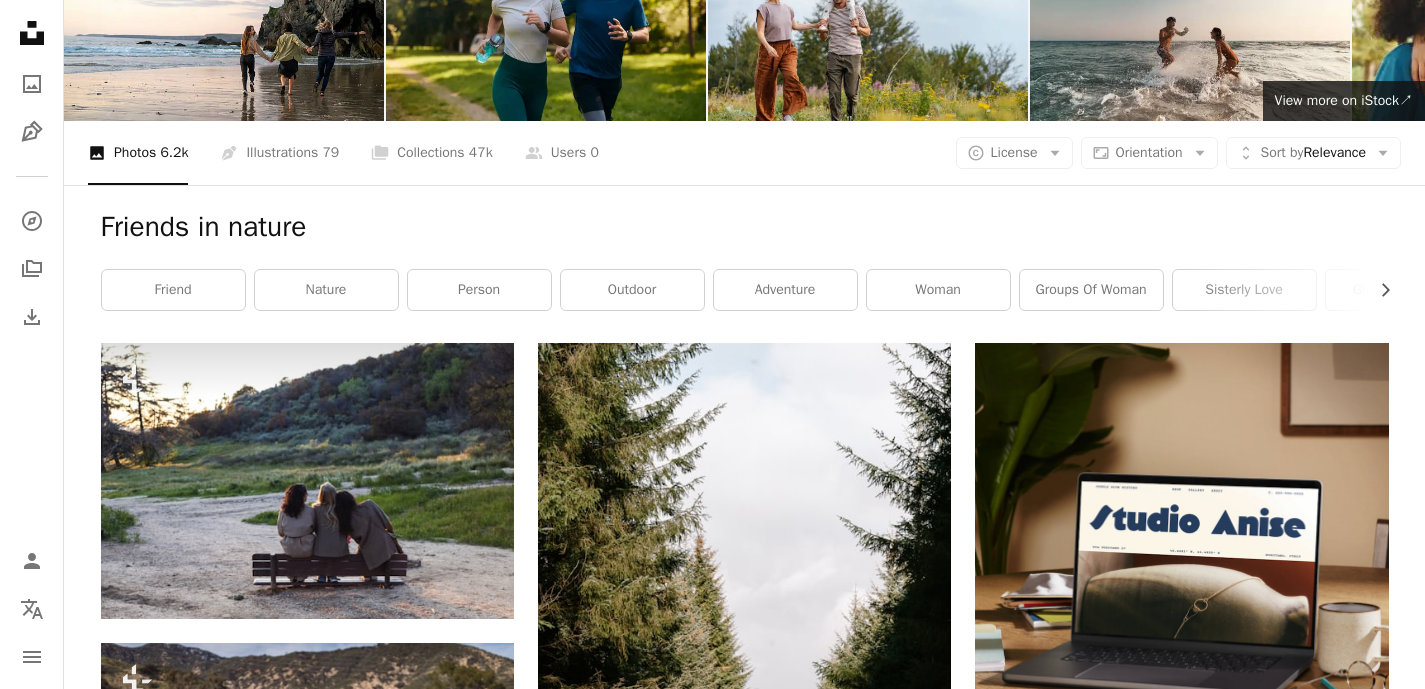scroll, scrollTop: 0, scrollLeft: 0, axis: both 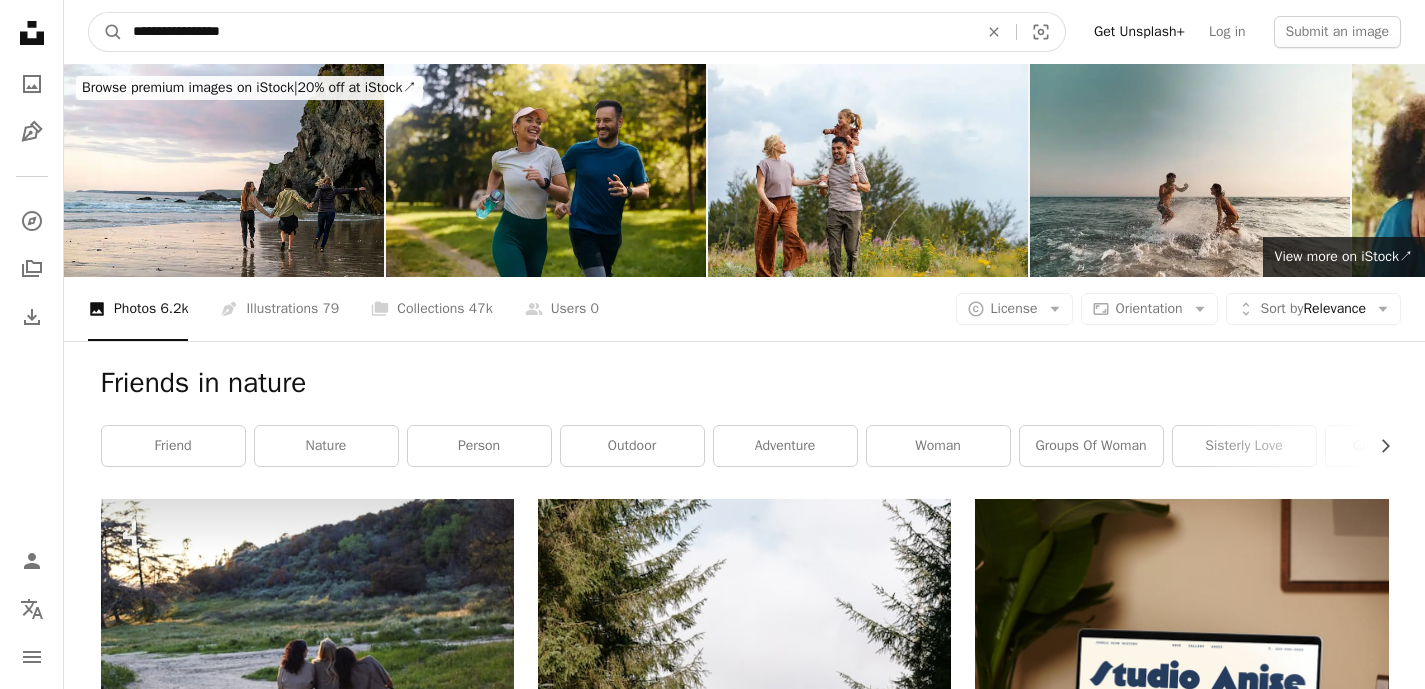 click on "**********" at bounding box center (547, 32) 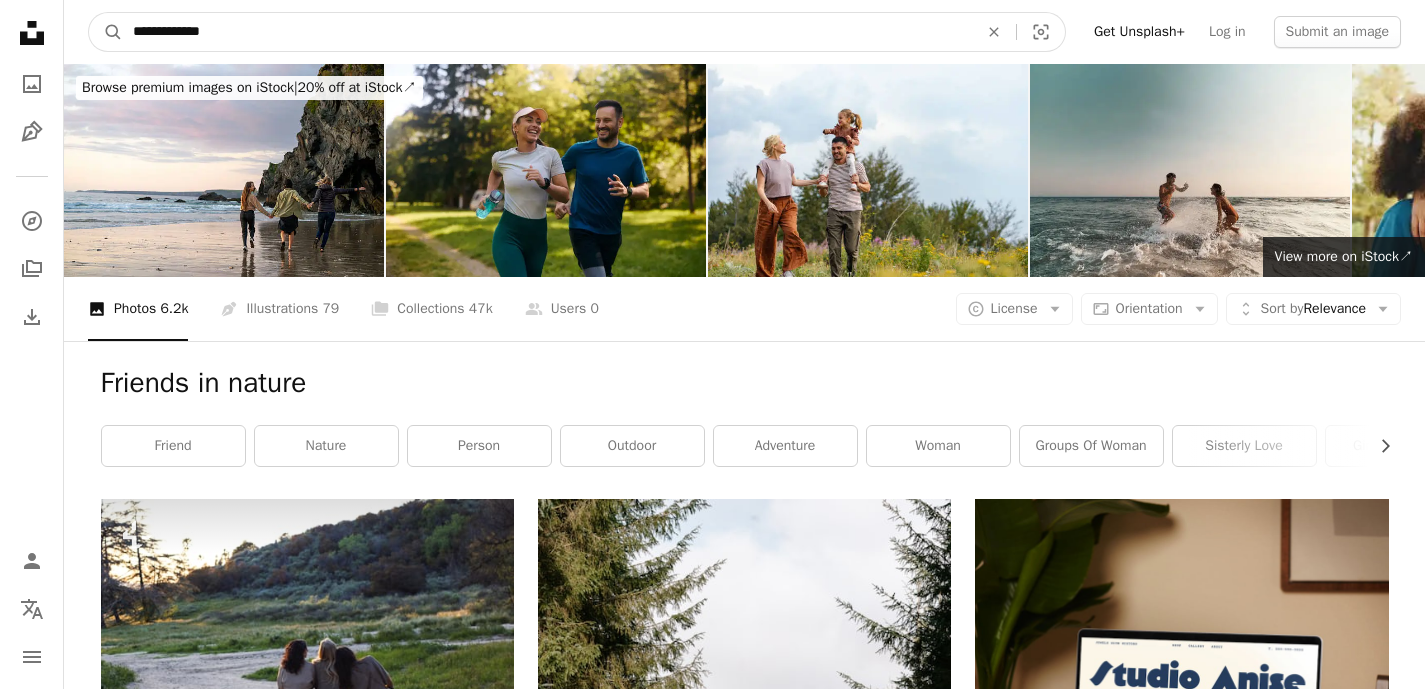 type on "**********" 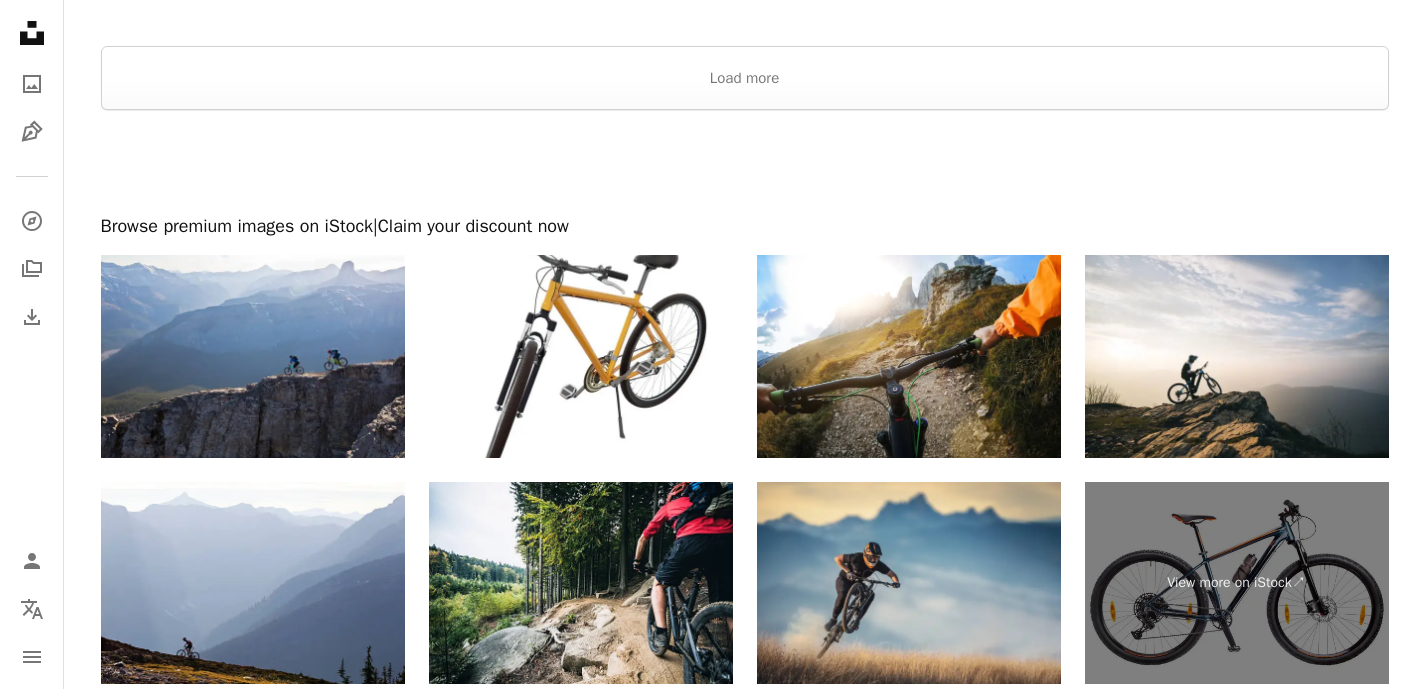 scroll, scrollTop: 3422, scrollLeft: 0, axis: vertical 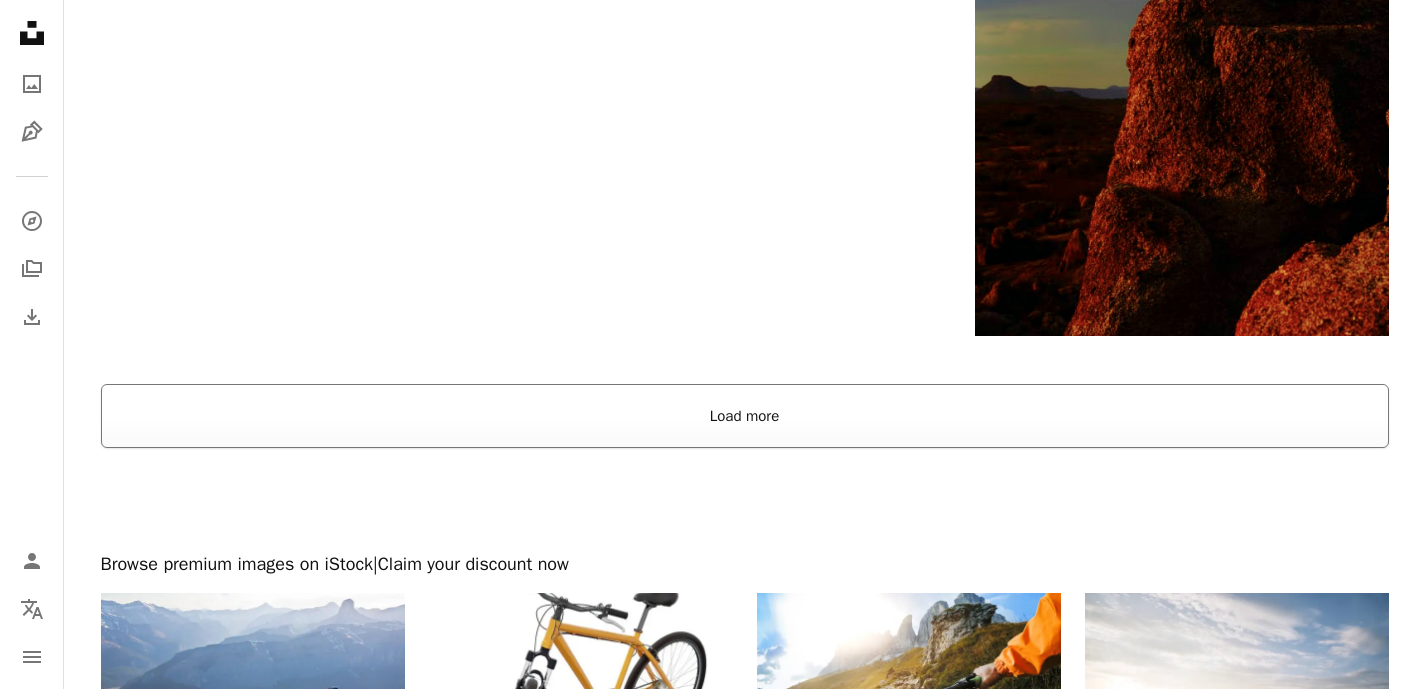 click on "Load more" at bounding box center [745, 416] 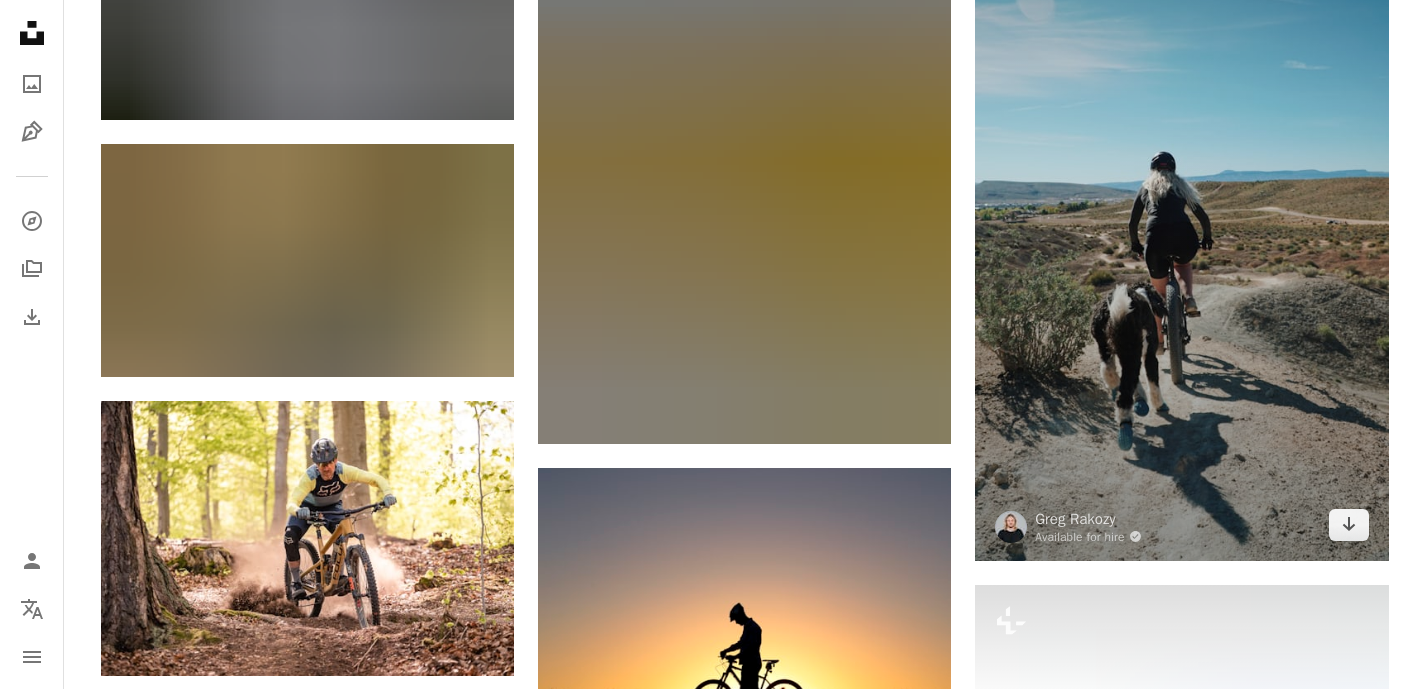 scroll, scrollTop: 26396, scrollLeft: 0, axis: vertical 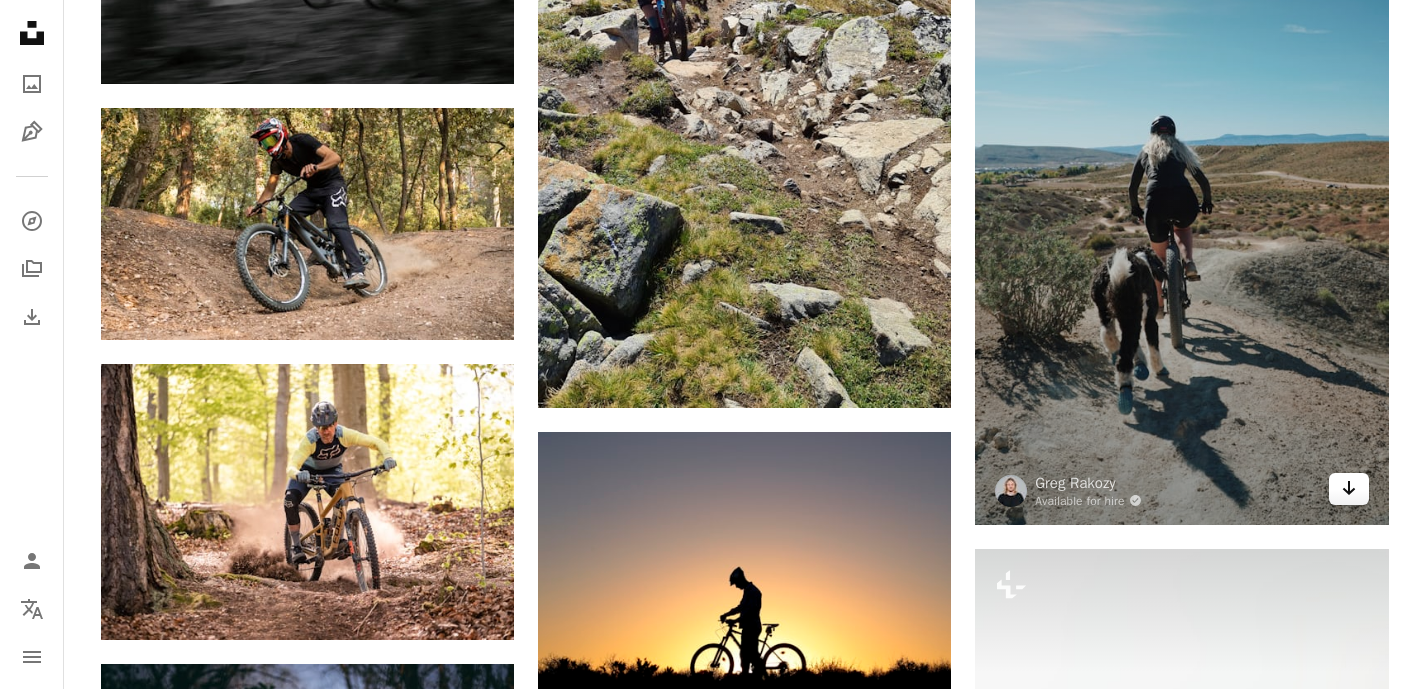 click on "Arrow pointing down" 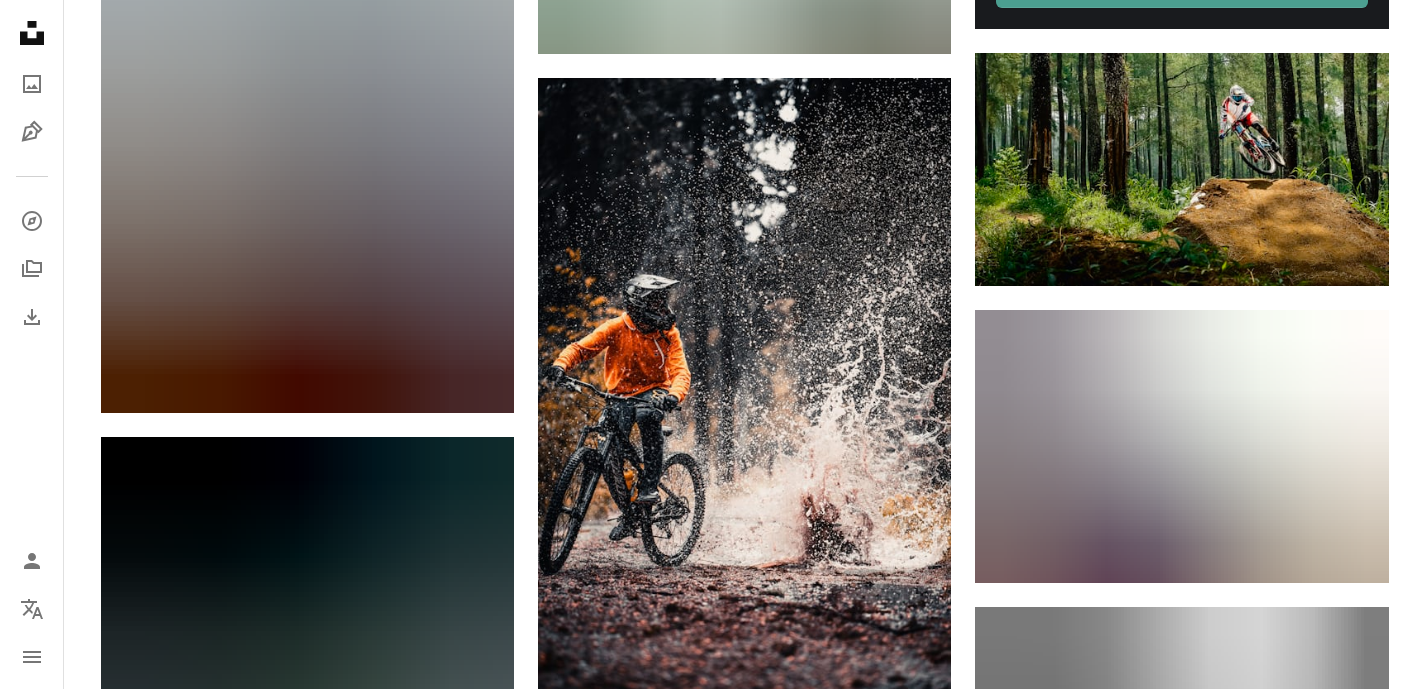 scroll, scrollTop: 0, scrollLeft: 0, axis: both 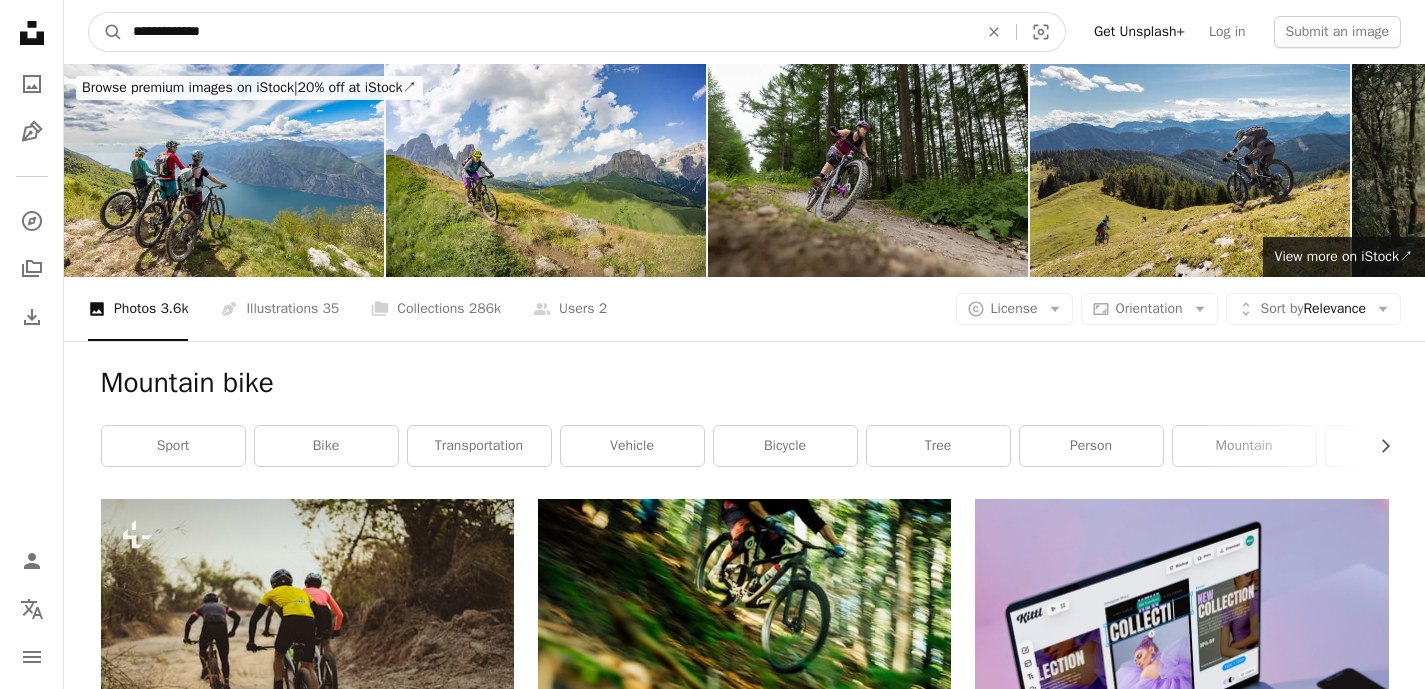click on "**********" at bounding box center (547, 32) 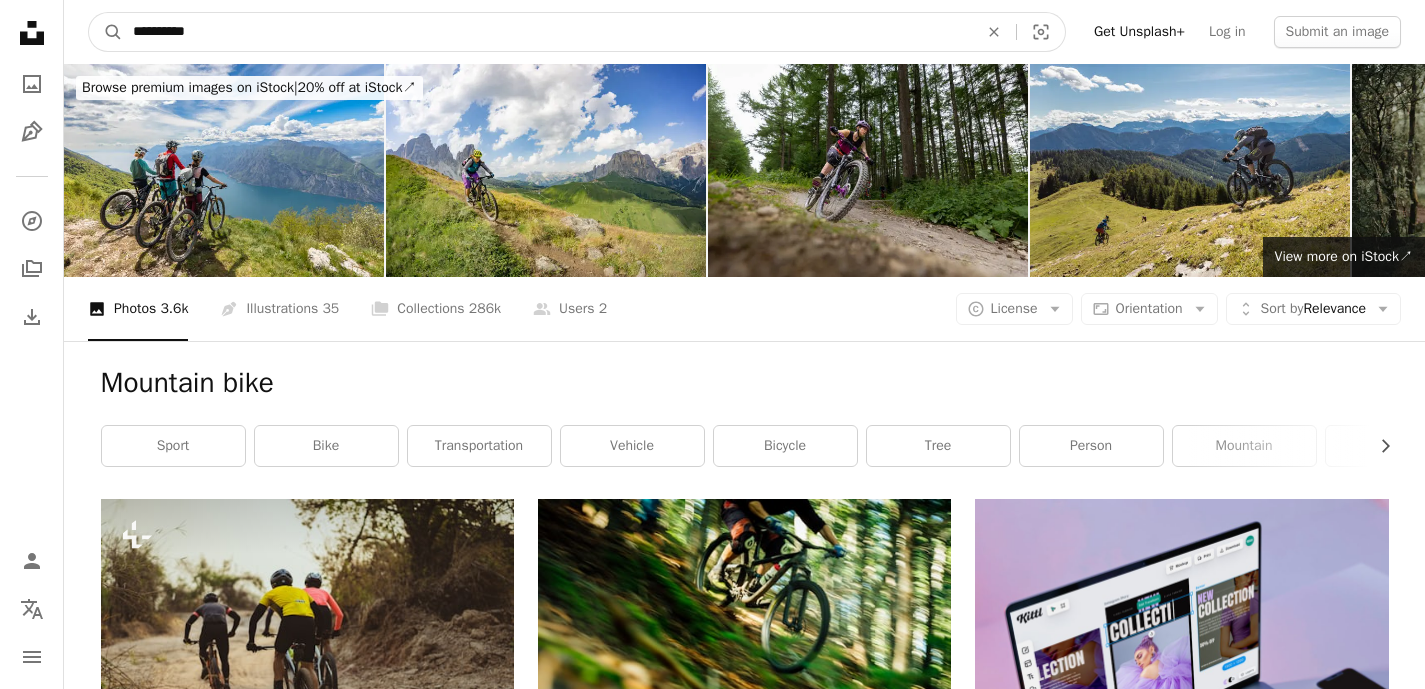 type on "**********" 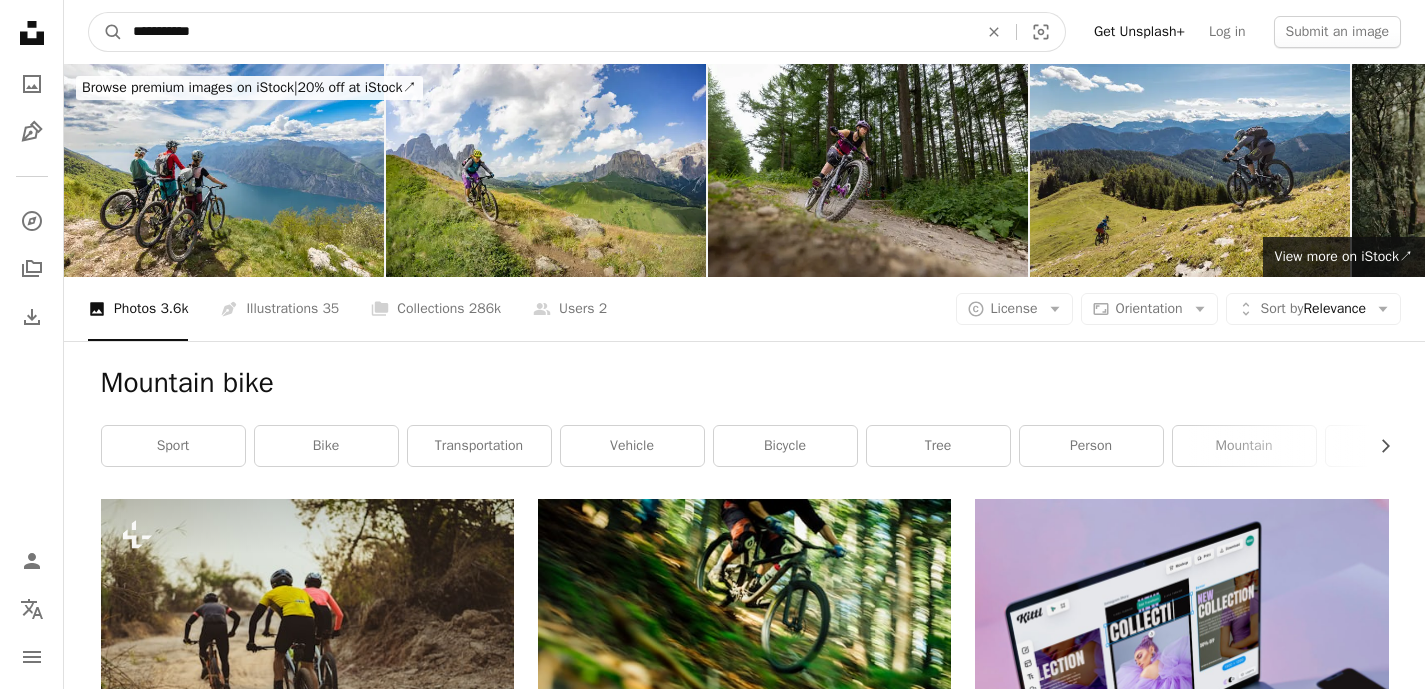 click on "A magnifying glass" at bounding box center (106, 32) 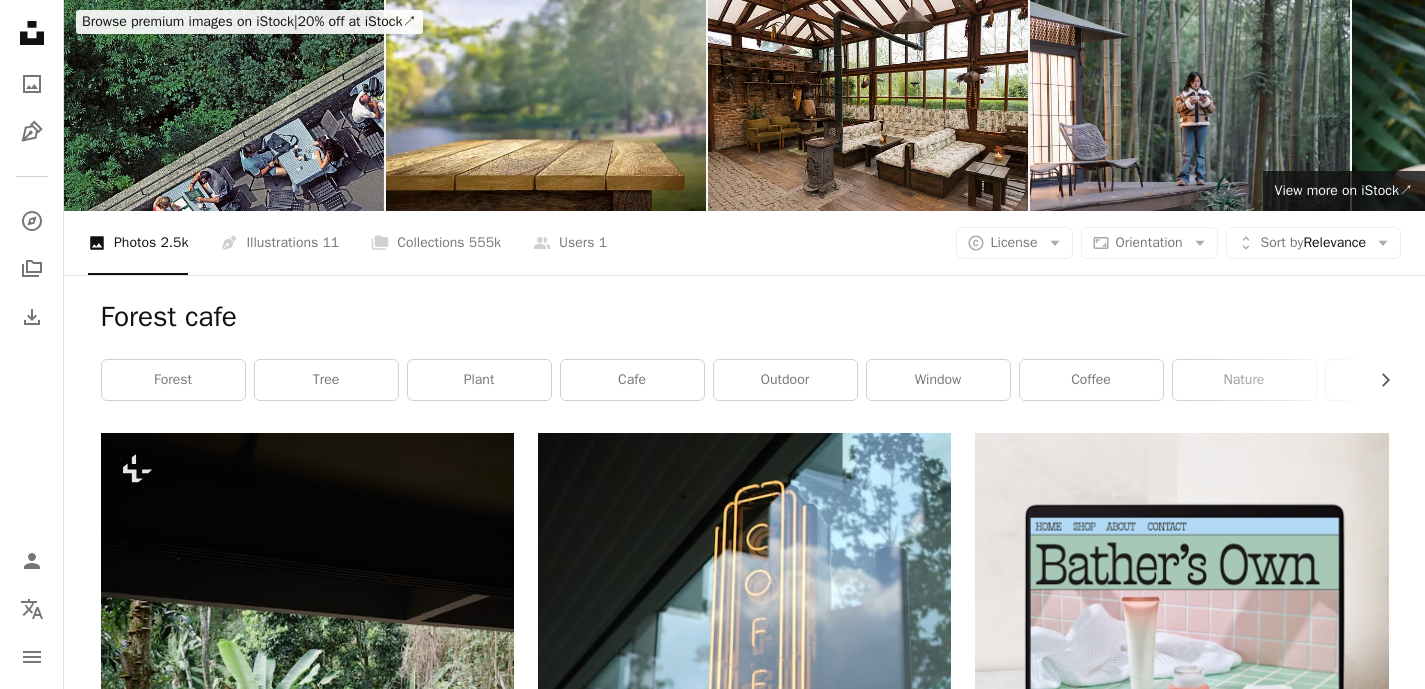 scroll, scrollTop: 0, scrollLeft: 0, axis: both 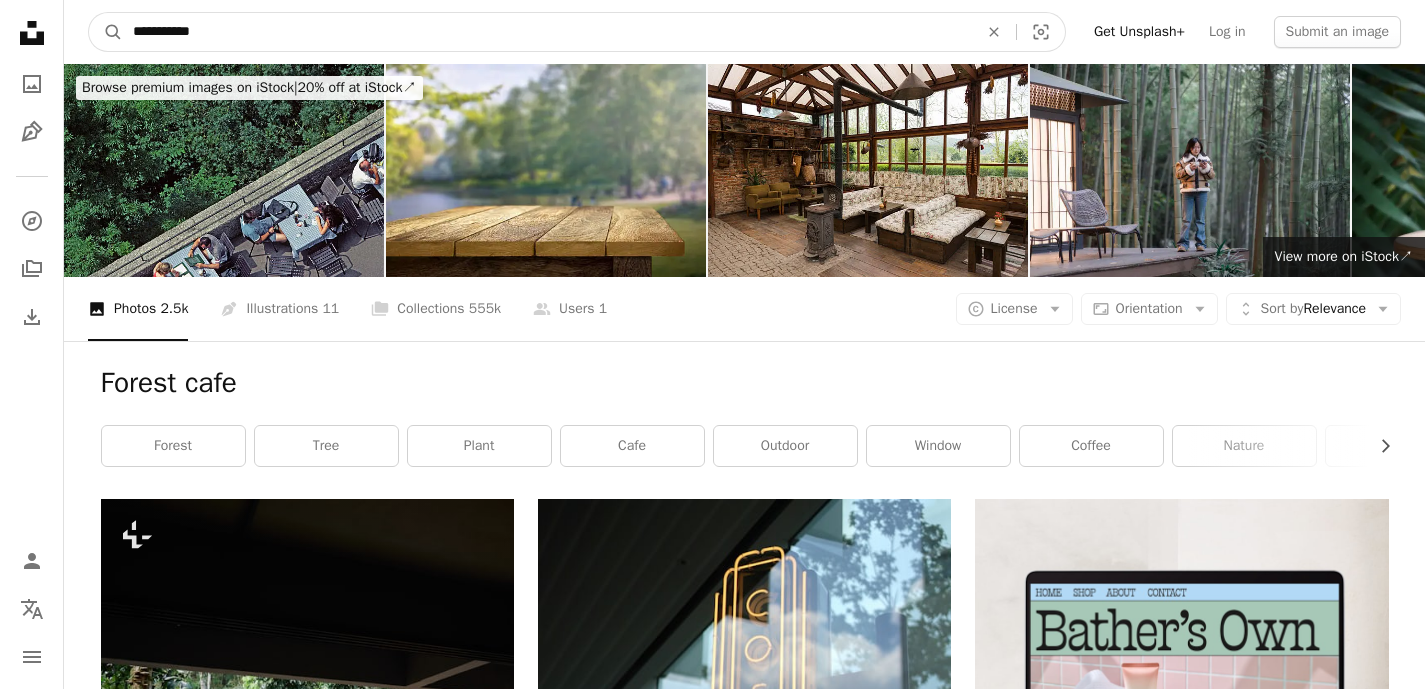 click on "**********" at bounding box center [547, 32] 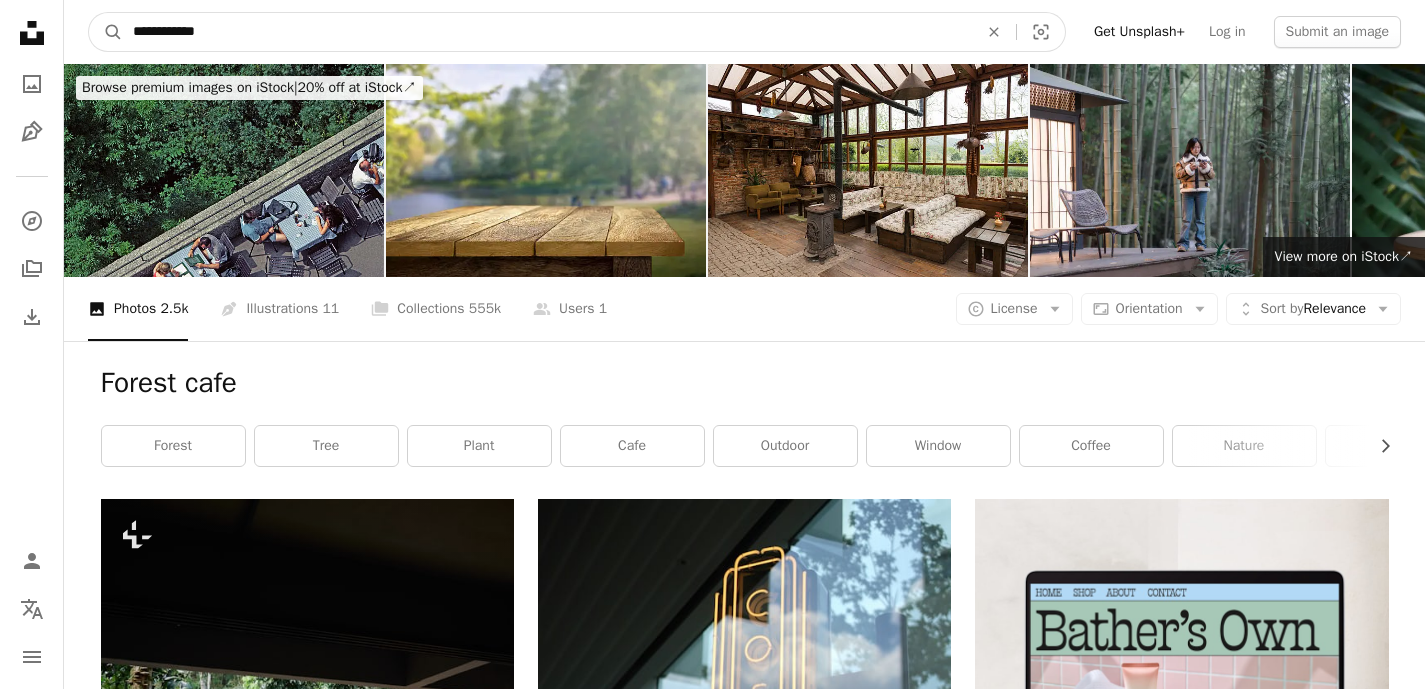 type on "**********" 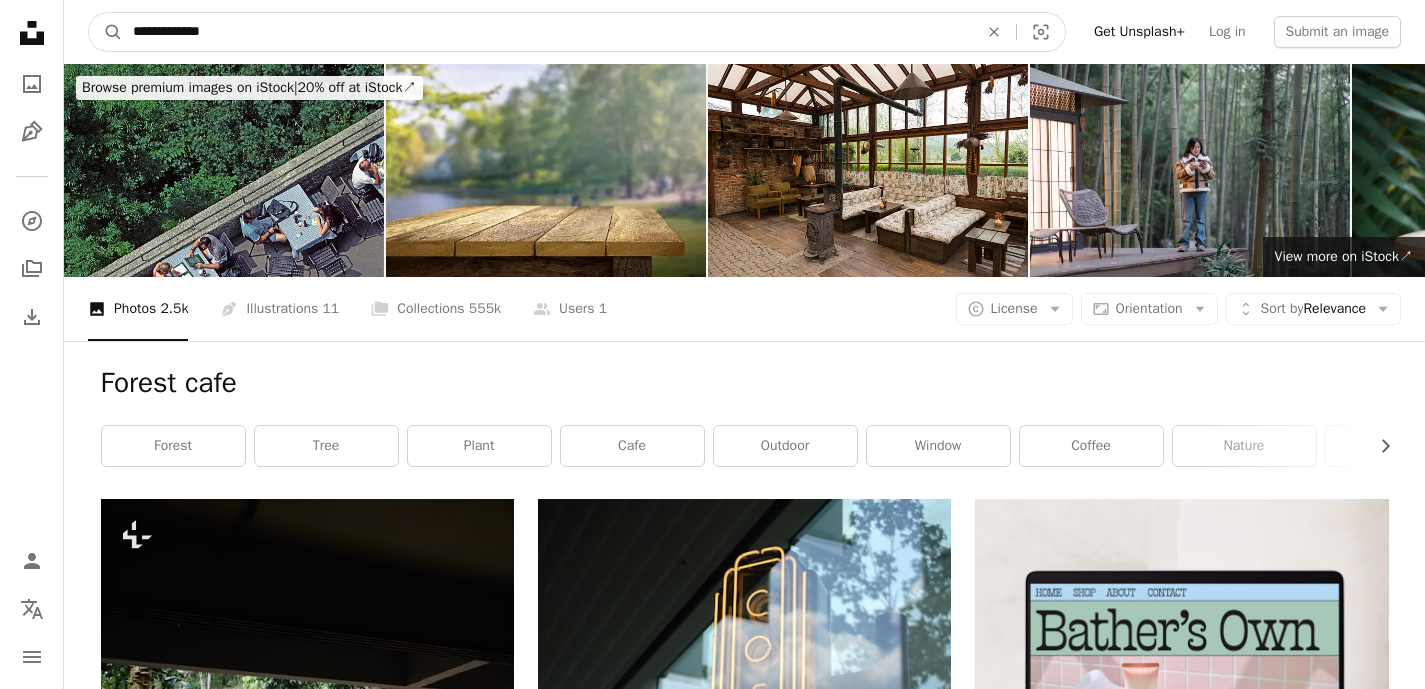 click on "A magnifying glass" at bounding box center [106, 32] 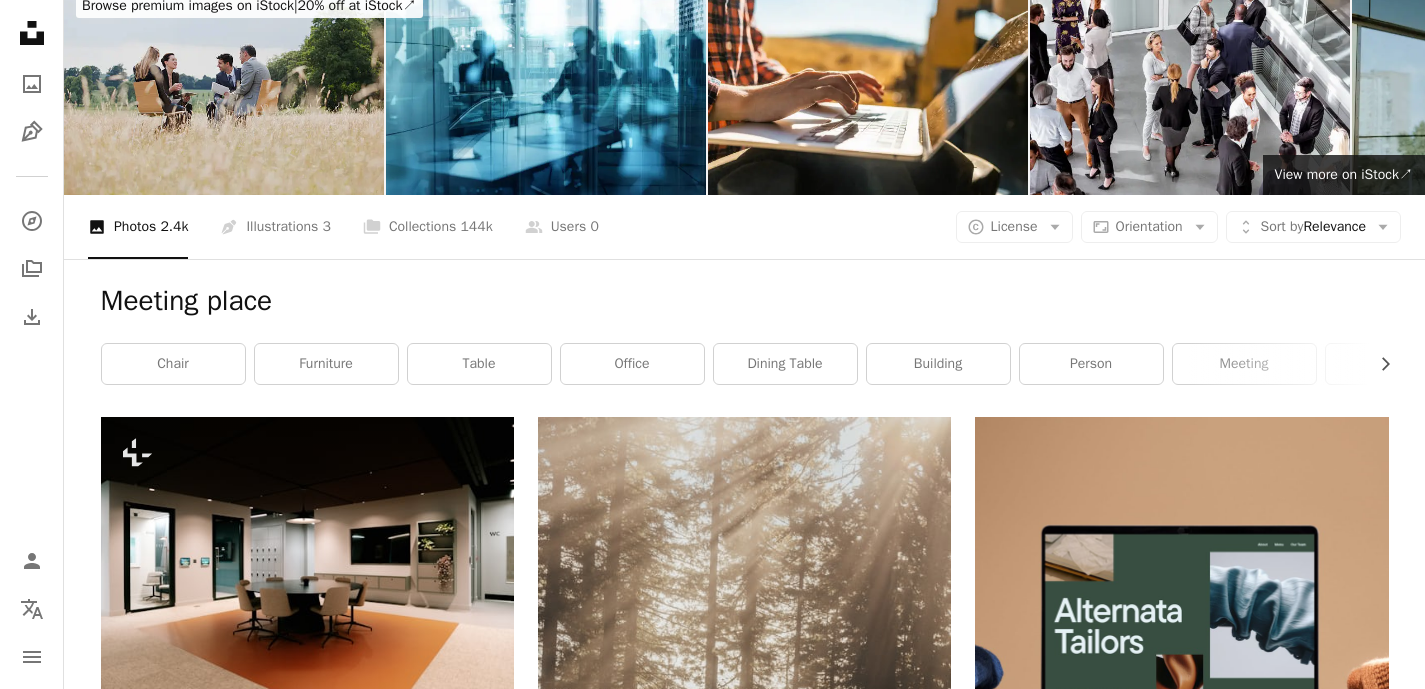 scroll, scrollTop: 0, scrollLeft: 0, axis: both 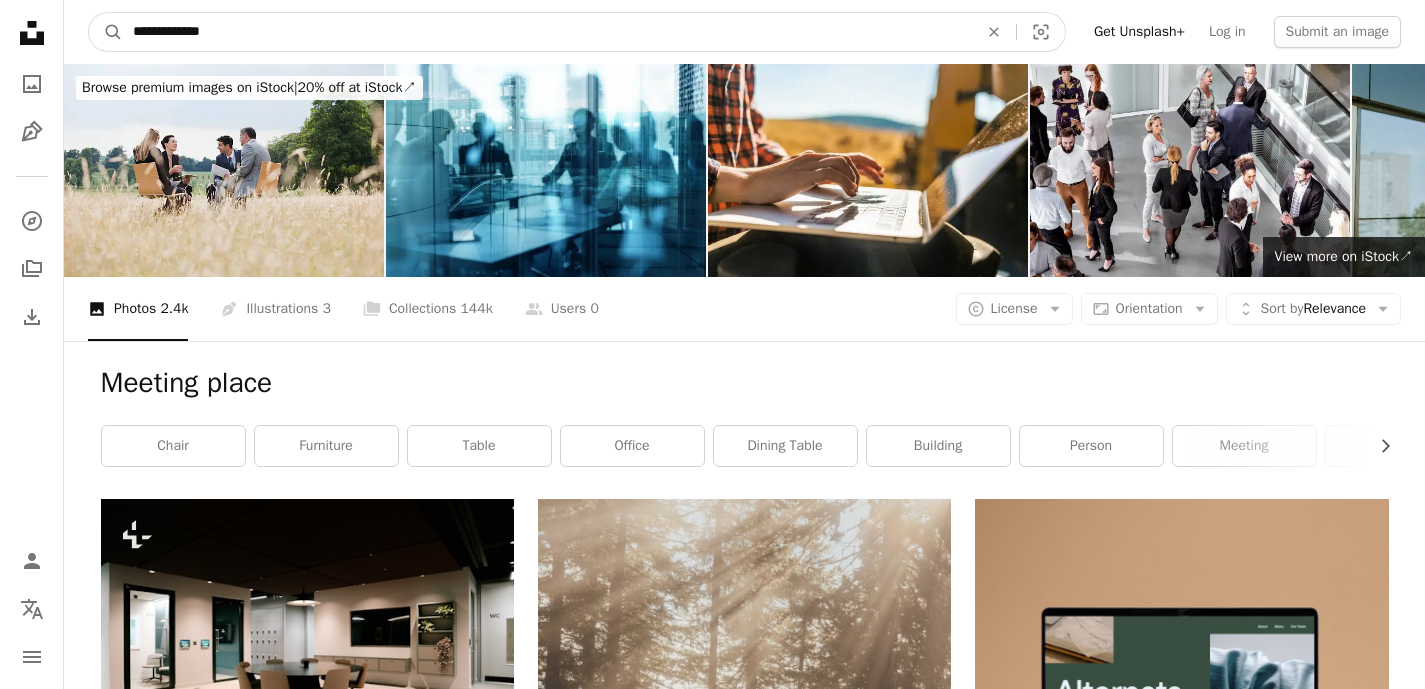 click on "**********" at bounding box center (547, 32) 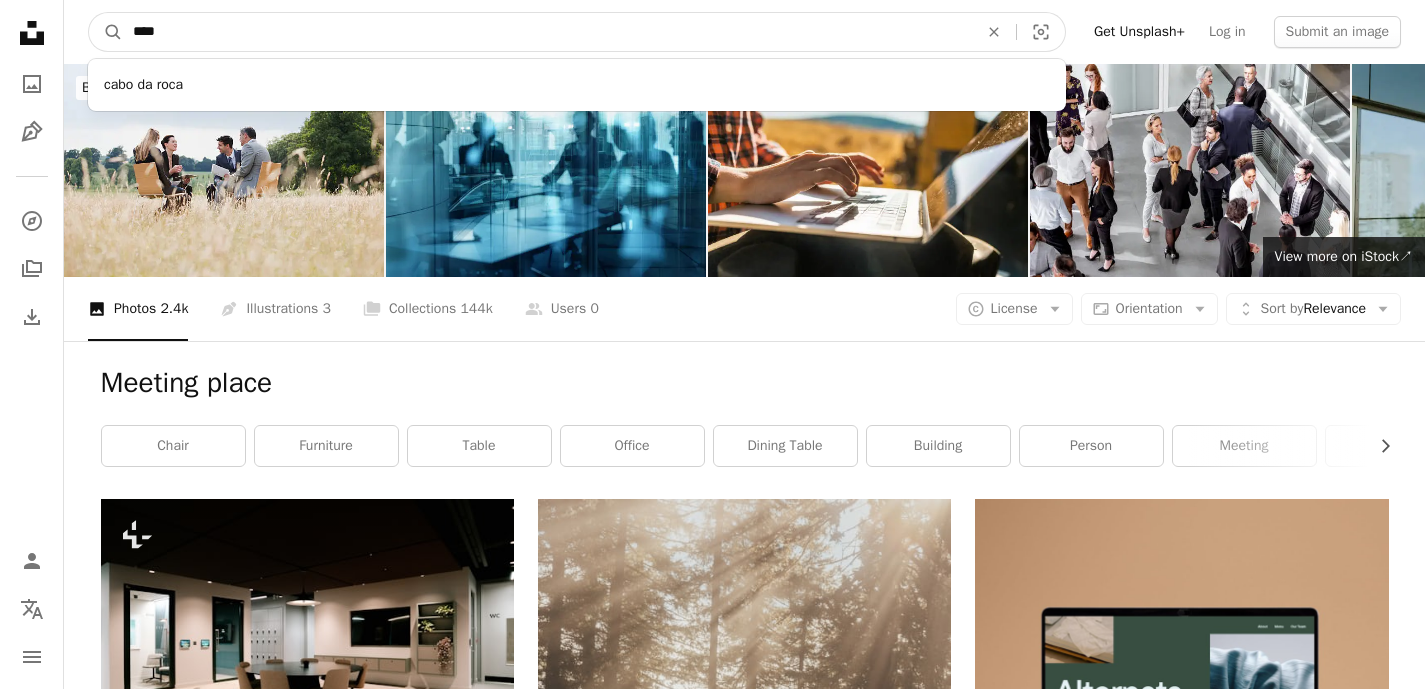 type on "*****" 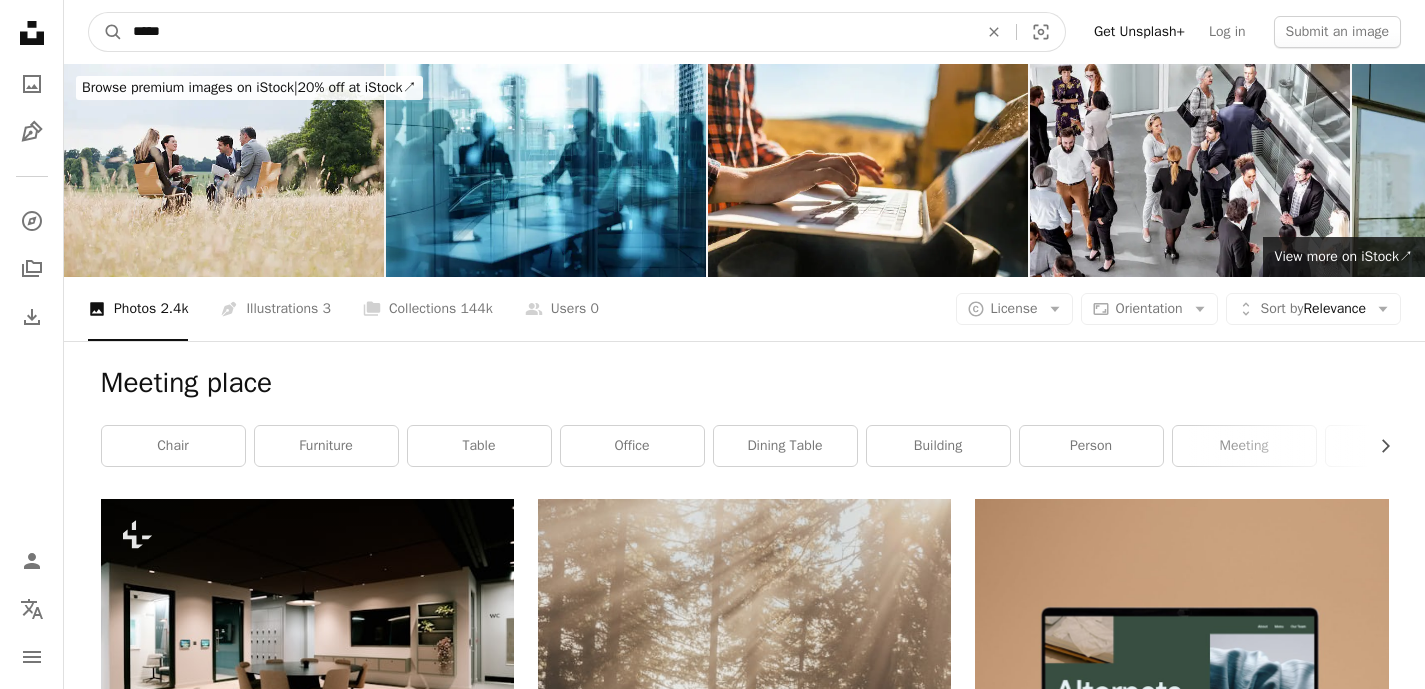 click on "A magnifying glass" at bounding box center (106, 32) 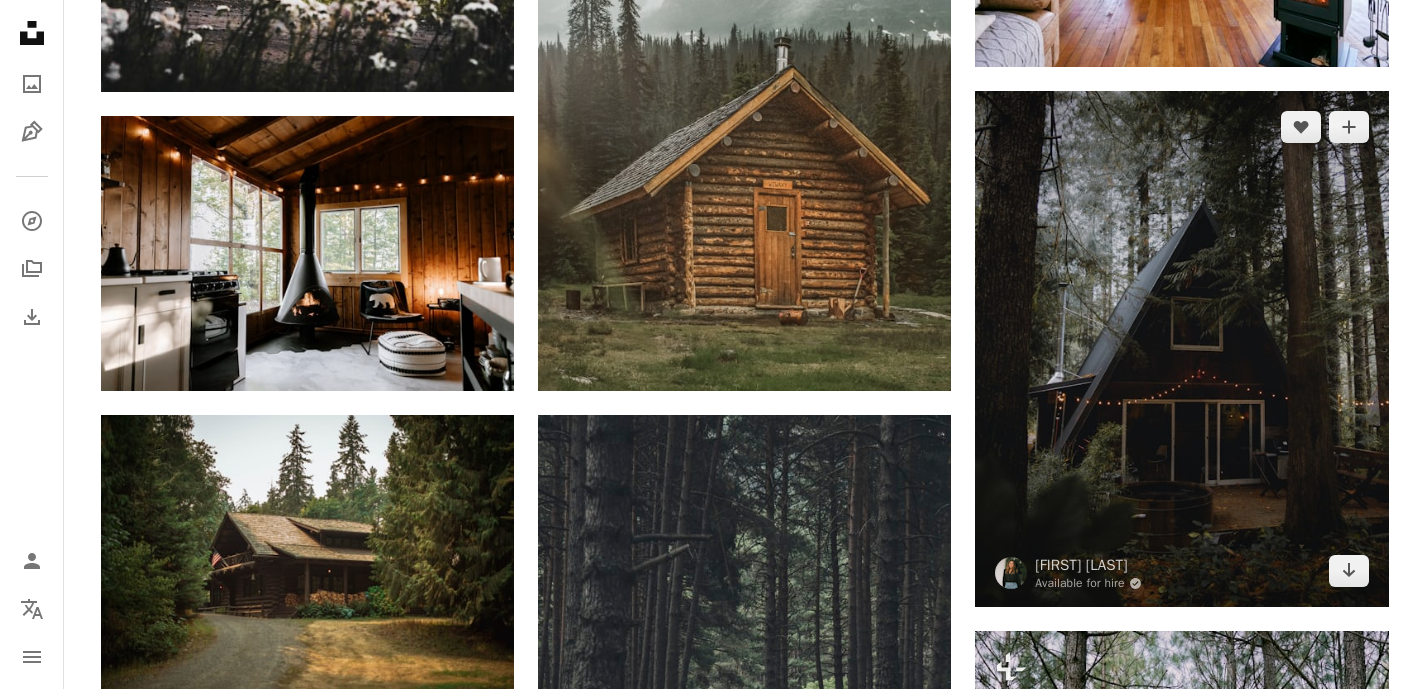 scroll, scrollTop: 1538, scrollLeft: 0, axis: vertical 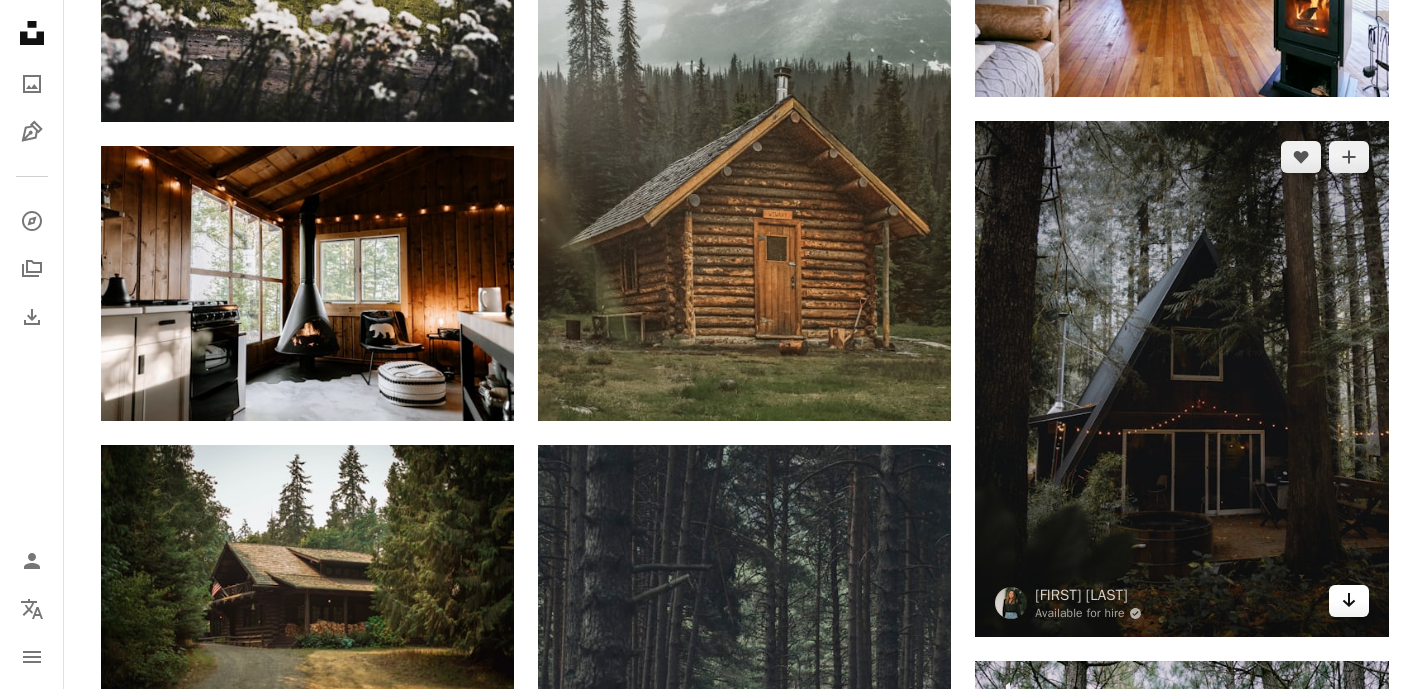 click on "Arrow pointing down" at bounding box center [1349, 601] 